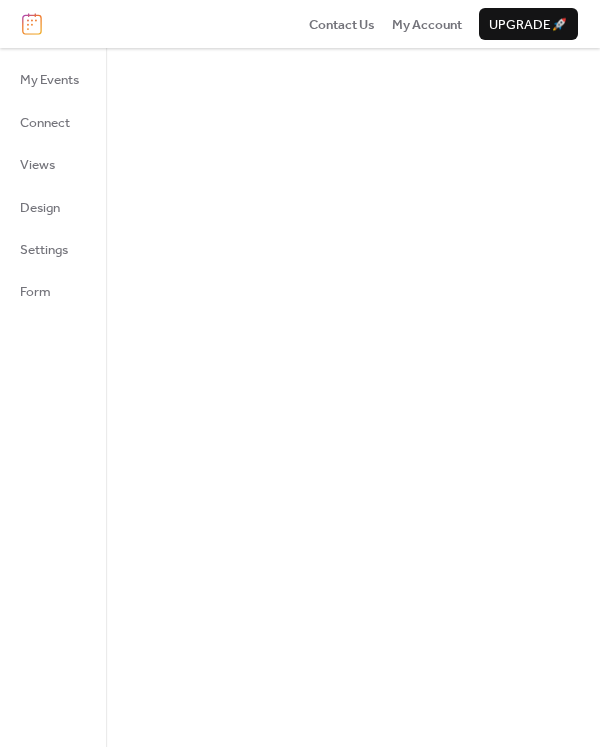 scroll, scrollTop: 0, scrollLeft: 0, axis: both 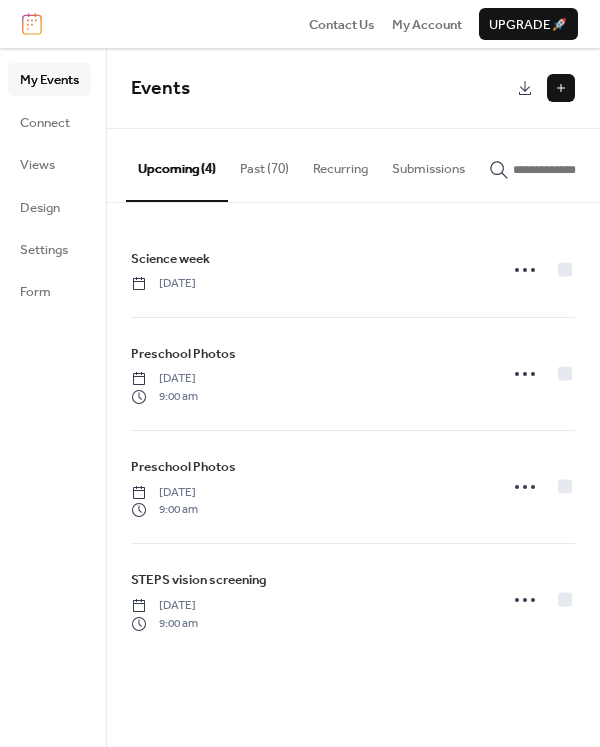 click at bounding box center [561, 88] 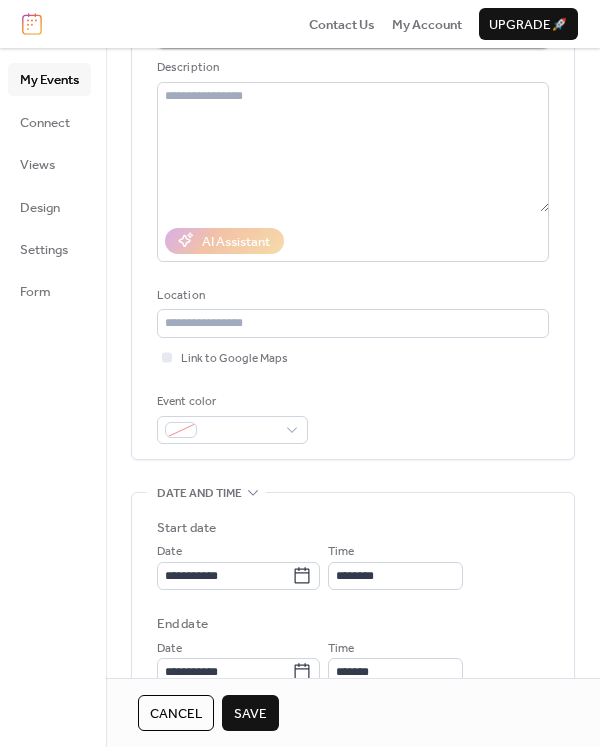 scroll, scrollTop: 240, scrollLeft: 0, axis: vertical 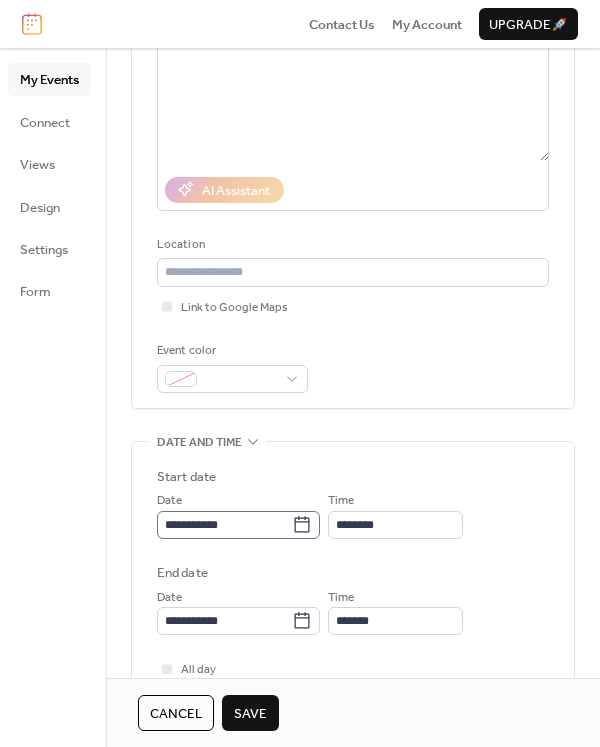 type on "**********" 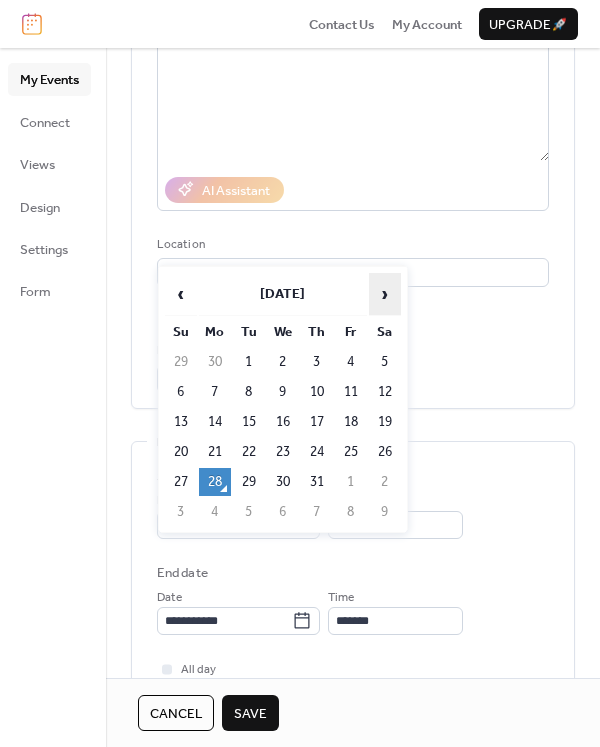 click on "›" at bounding box center (385, 294) 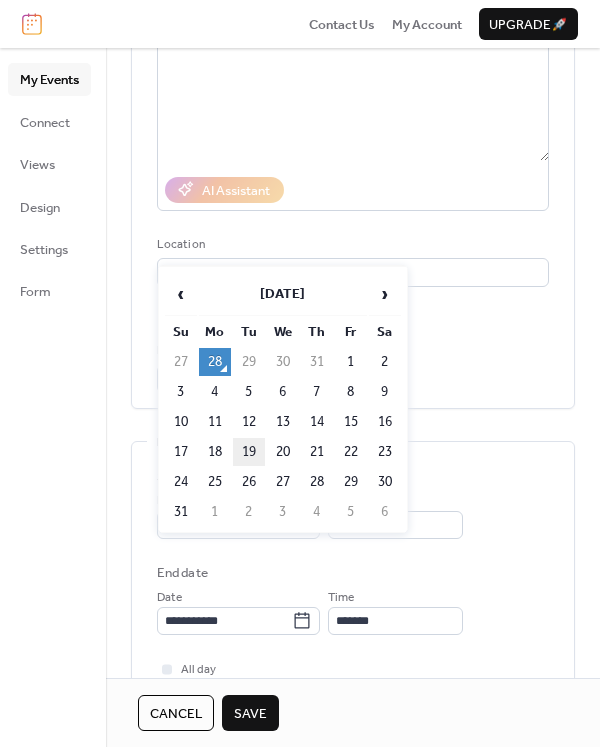 click on "19" at bounding box center (249, 452) 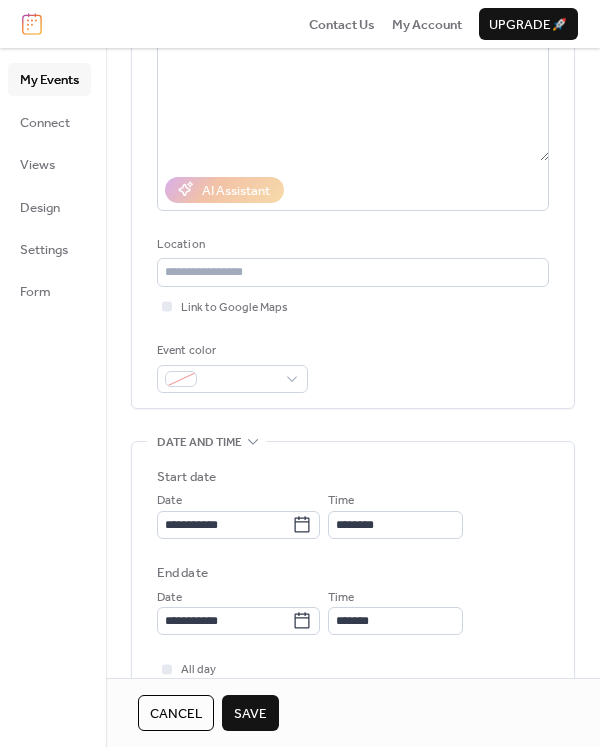 type on "**********" 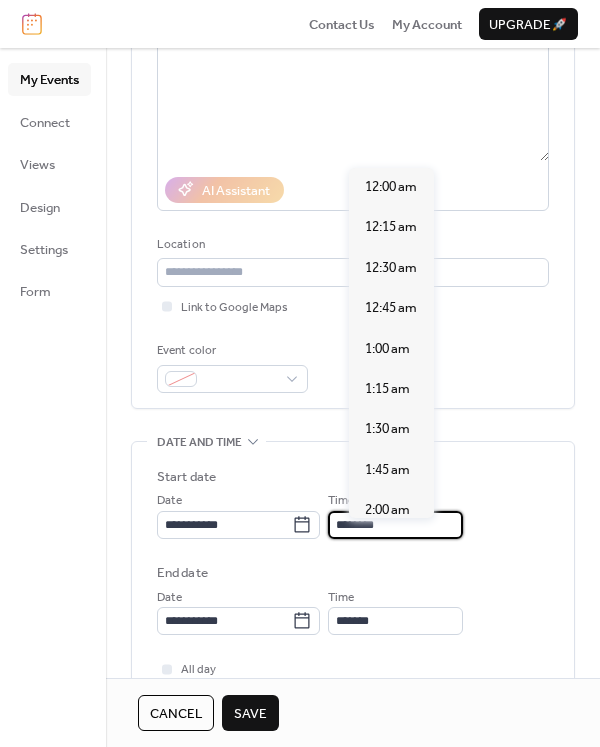 scroll, scrollTop: 1915, scrollLeft: 0, axis: vertical 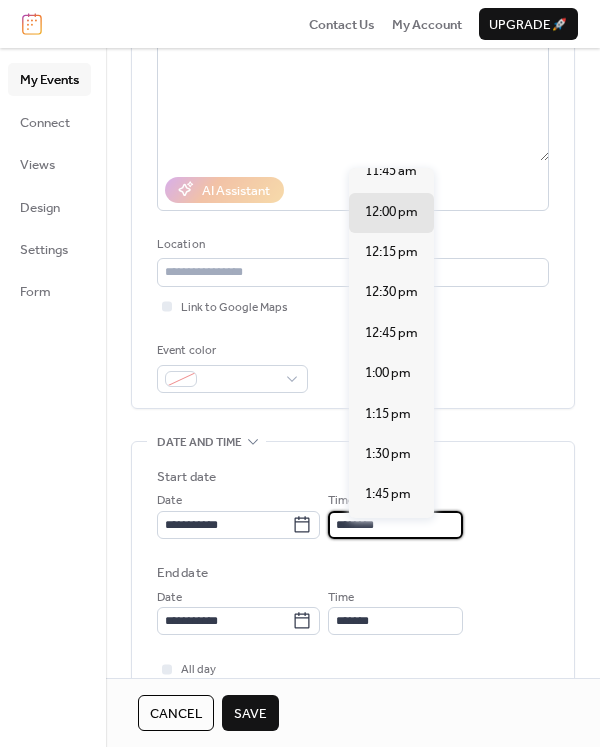 drag, startPoint x: 411, startPoint y: 535, endPoint x: 358, endPoint y: 535, distance: 53 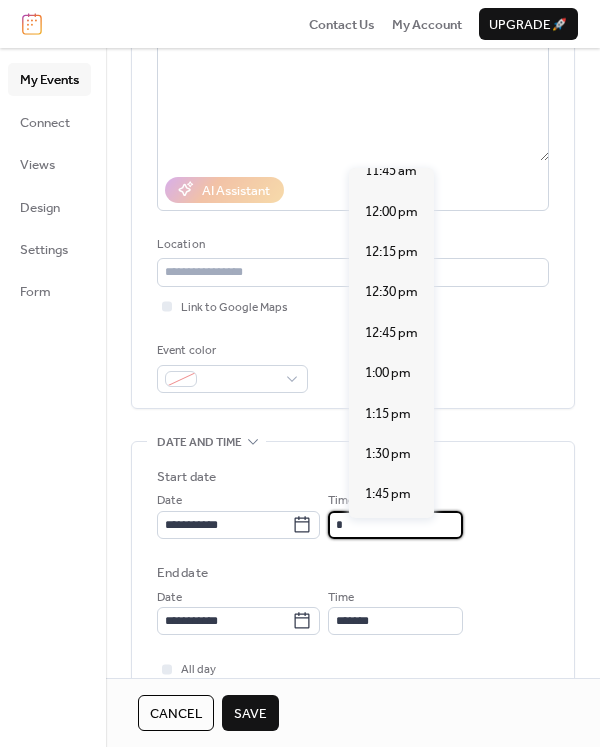 scroll, scrollTop: 1436, scrollLeft: 0, axis: vertical 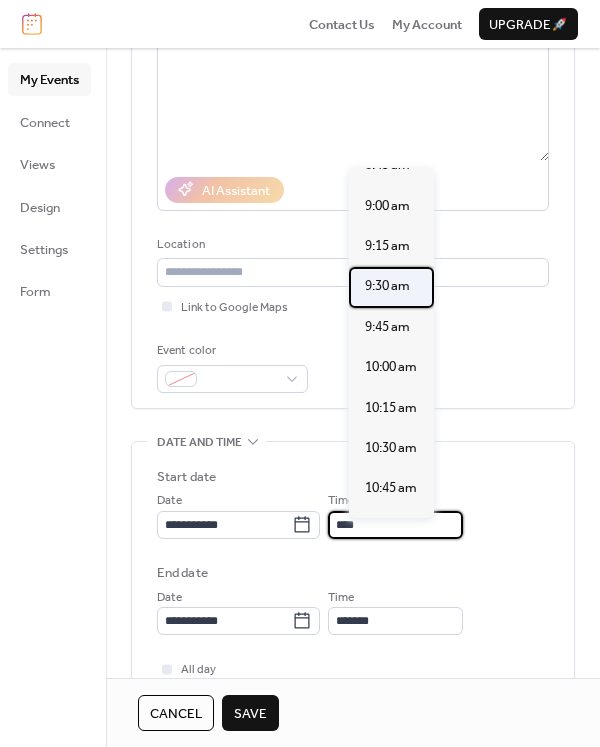click on "9:30 am" at bounding box center (387, 286) 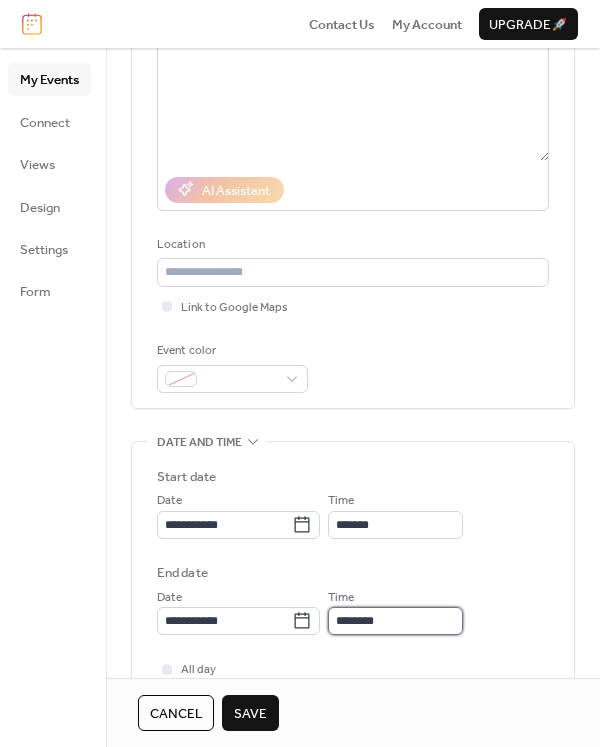 click on "********" at bounding box center [395, 621] 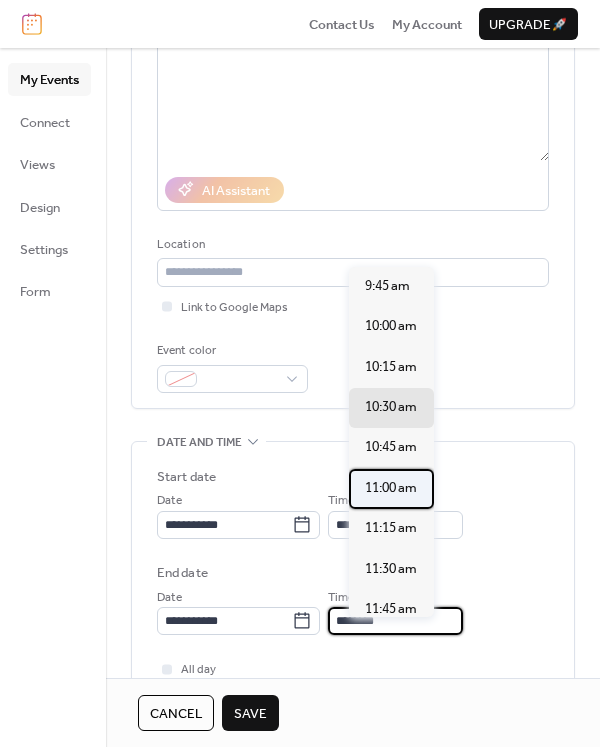 click on "11:00 am" at bounding box center (391, 488) 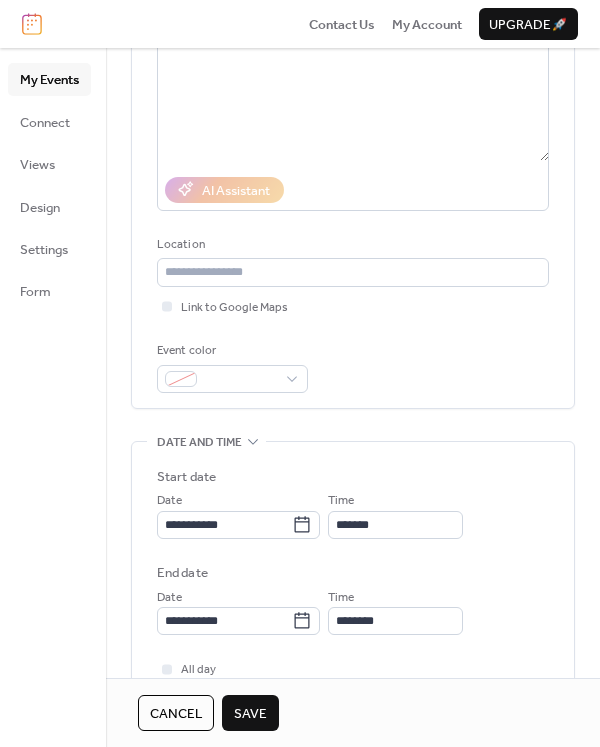 type on "********" 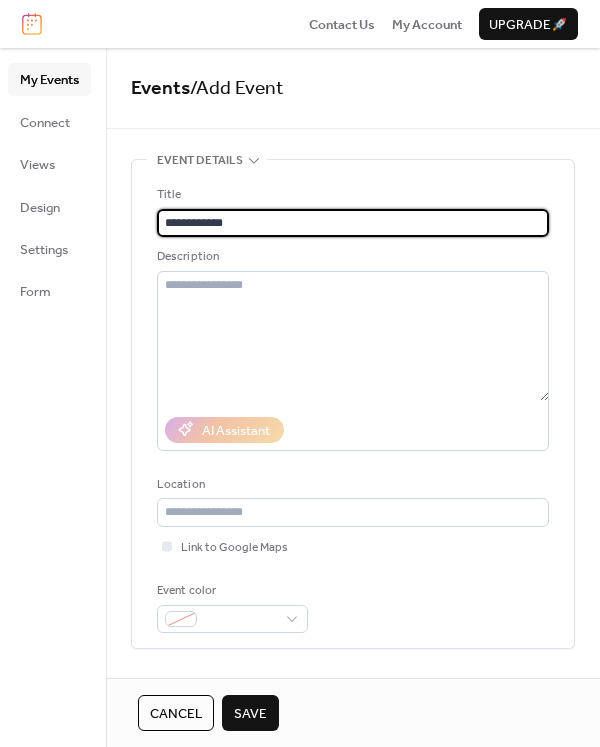 drag, startPoint x: 251, startPoint y: 224, endPoint x: 150, endPoint y: 228, distance: 101.07918 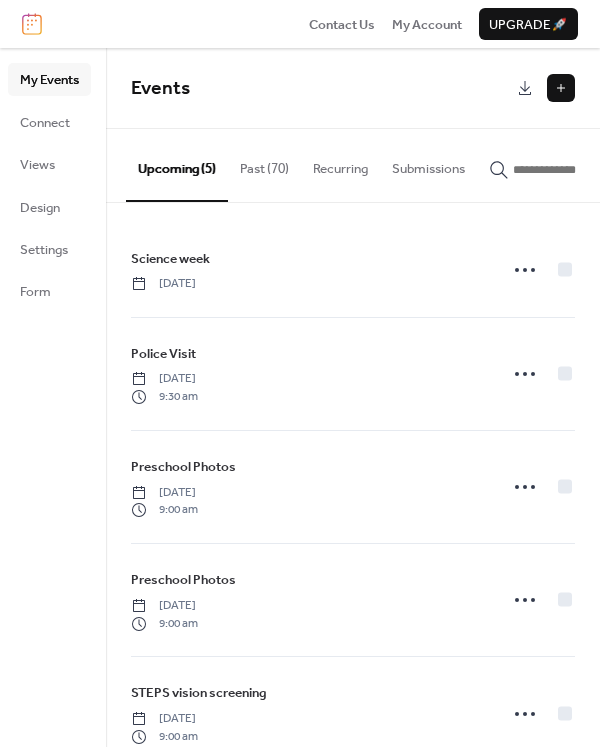 click at bounding box center (561, 88) 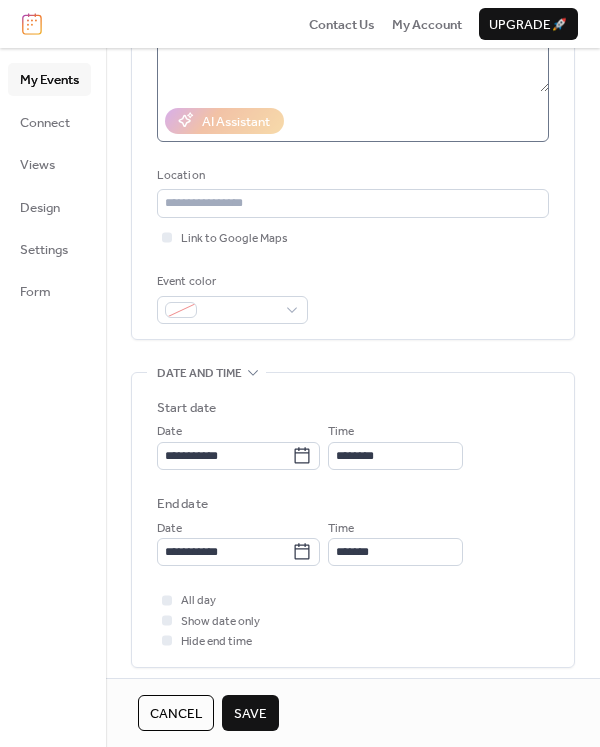 scroll, scrollTop: 360, scrollLeft: 0, axis: vertical 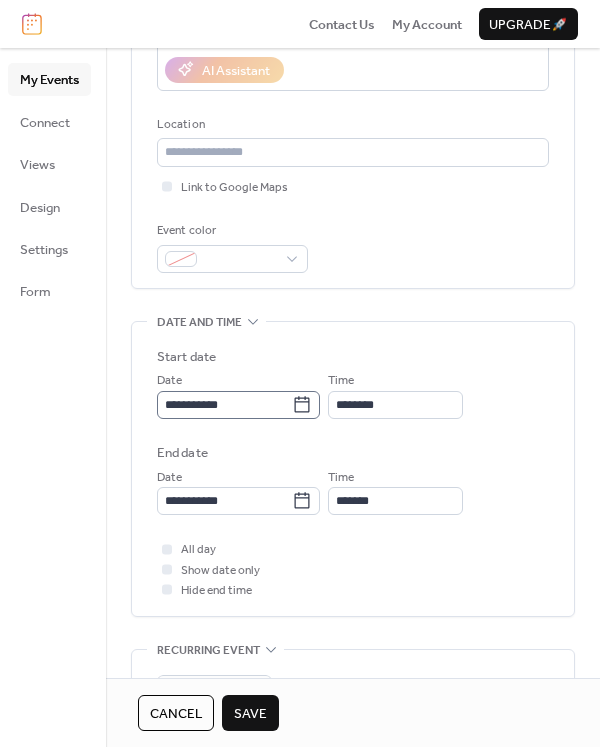 type on "**********" 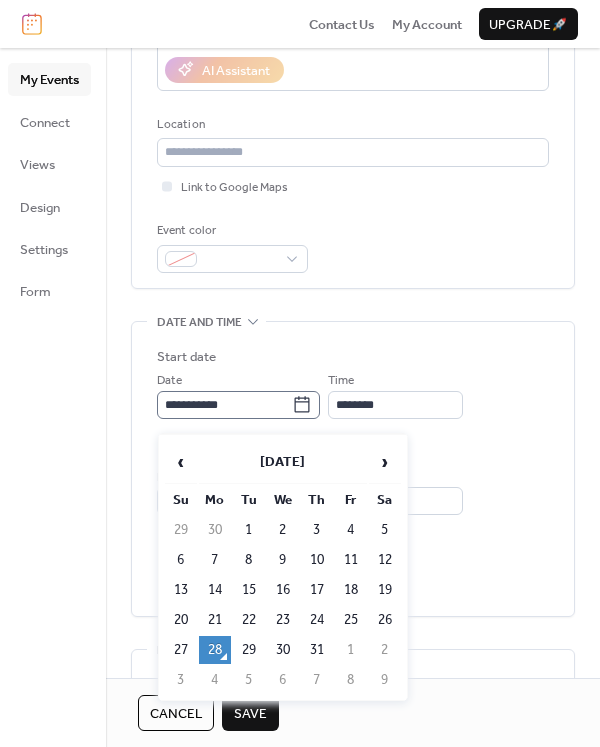 click 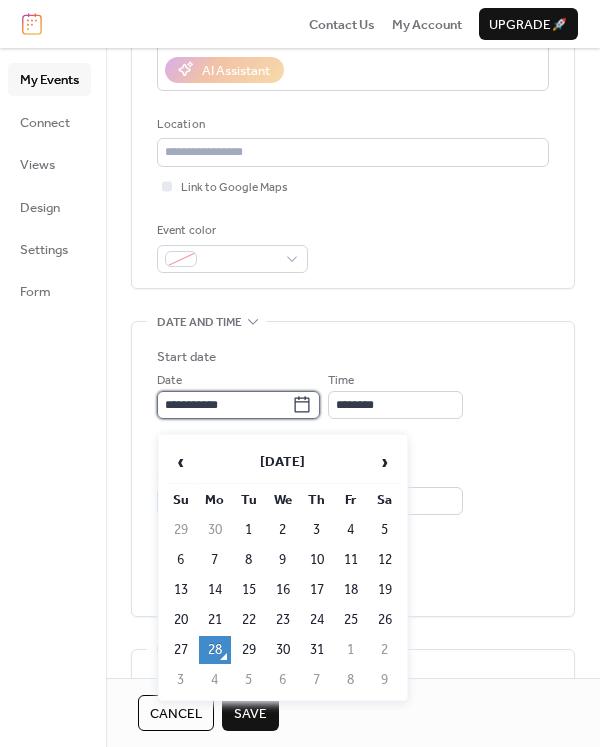 click on "**********" at bounding box center (224, 405) 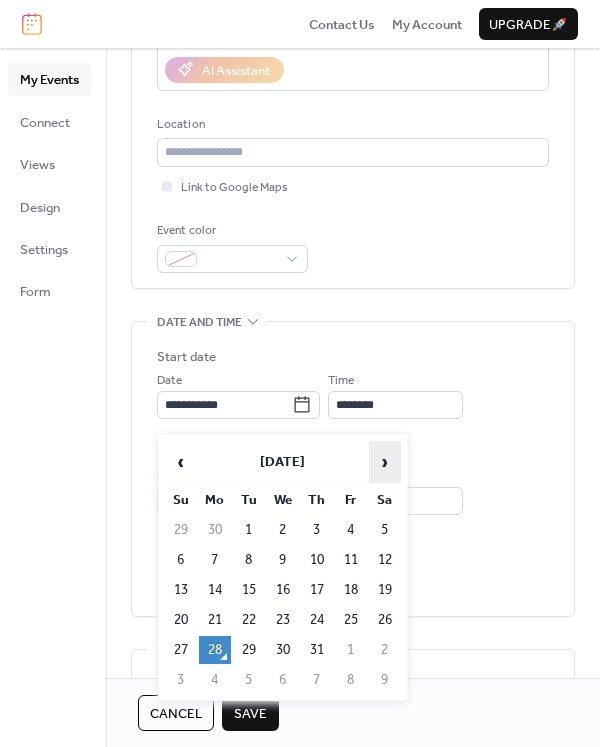 click on "›" at bounding box center [385, 462] 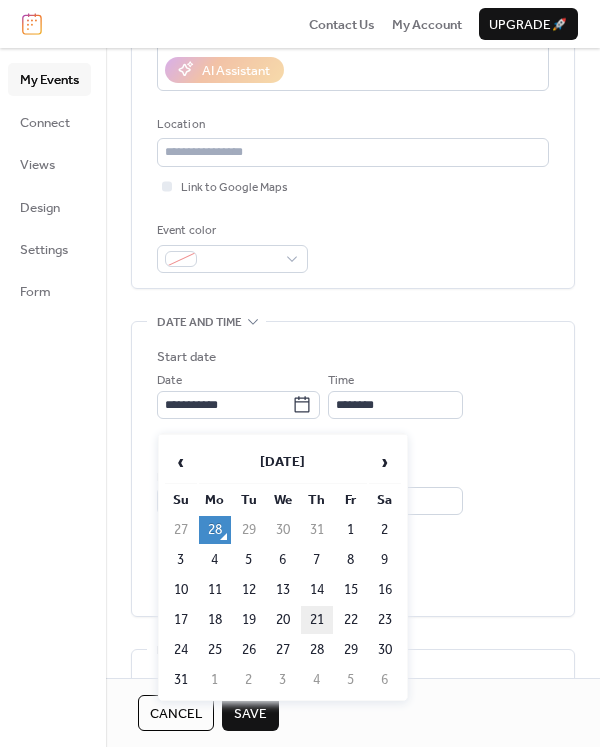 click on "21" at bounding box center (317, 620) 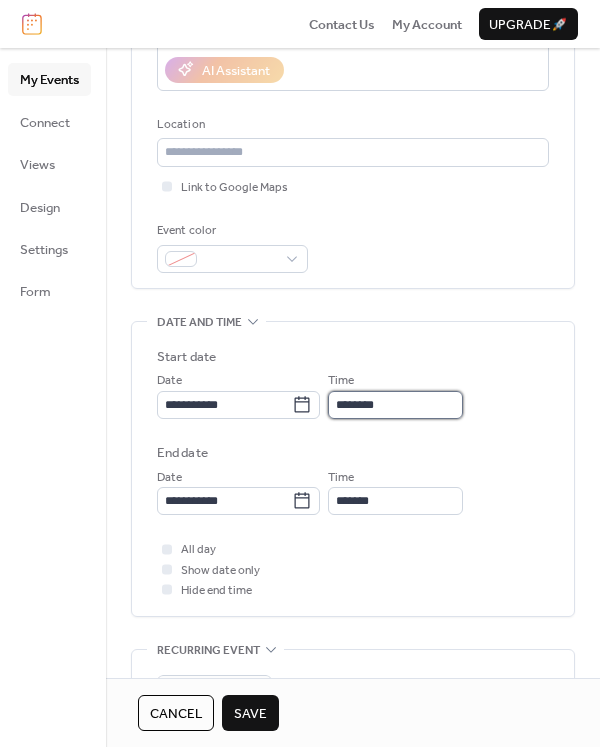 click on "********" at bounding box center (395, 405) 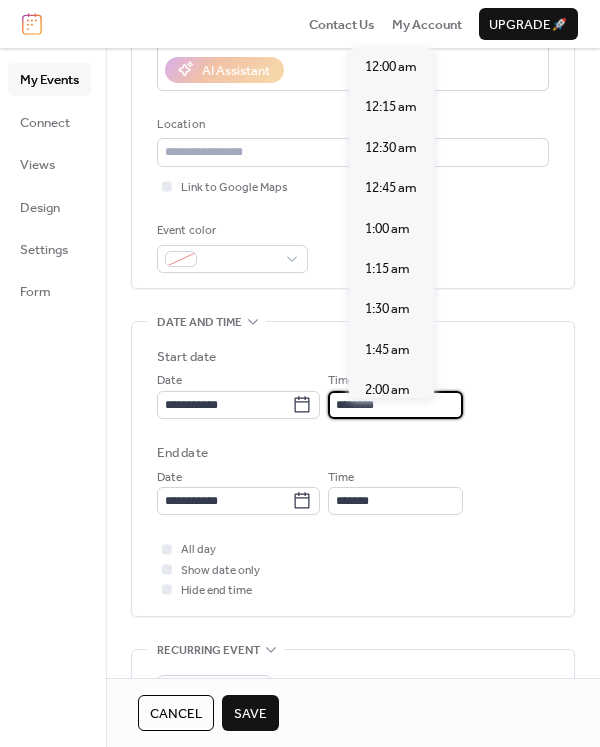 scroll, scrollTop: 1915, scrollLeft: 0, axis: vertical 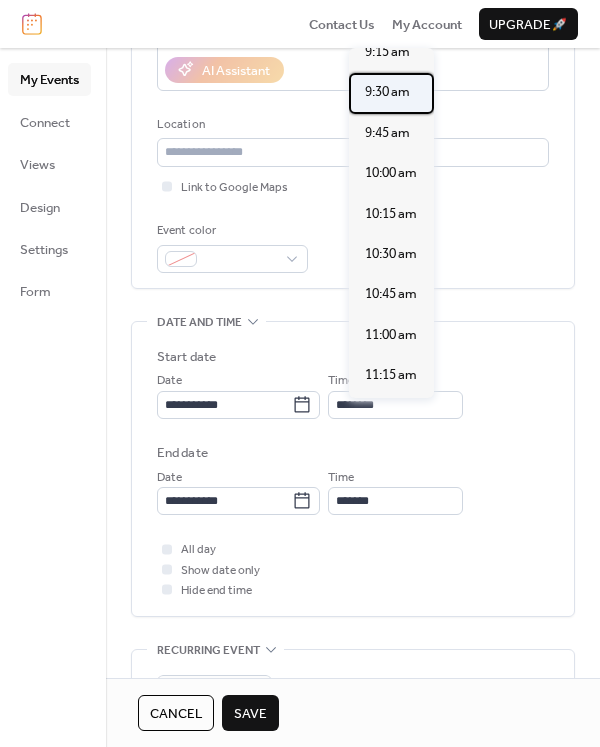 click on "9:30 am" at bounding box center (387, 92) 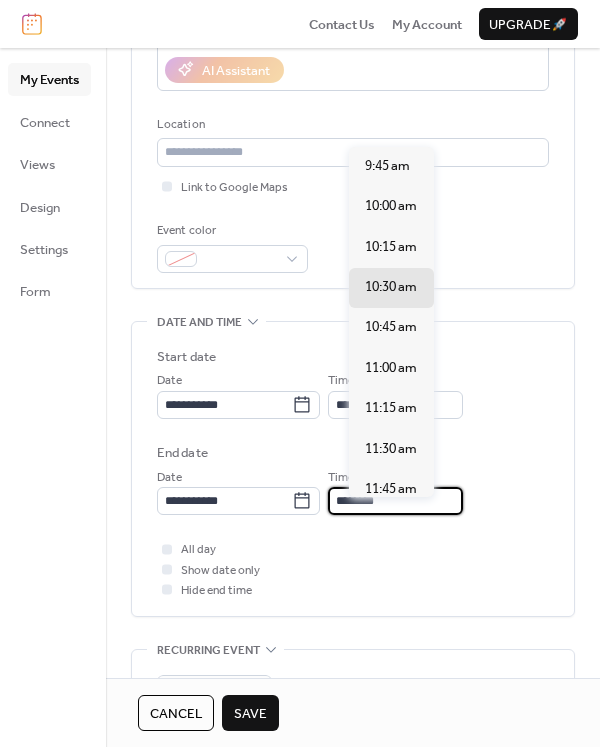 click on "********" at bounding box center (395, 501) 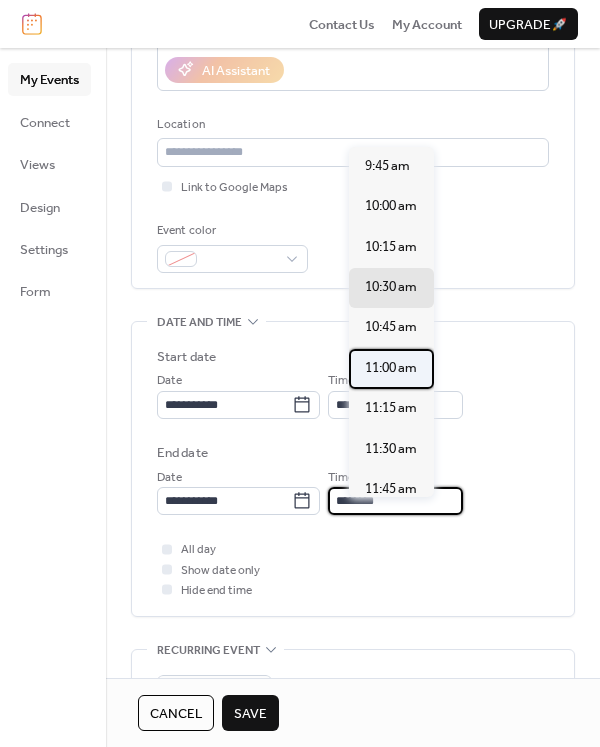 click on "11:00 am" at bounding box center (391, 369) 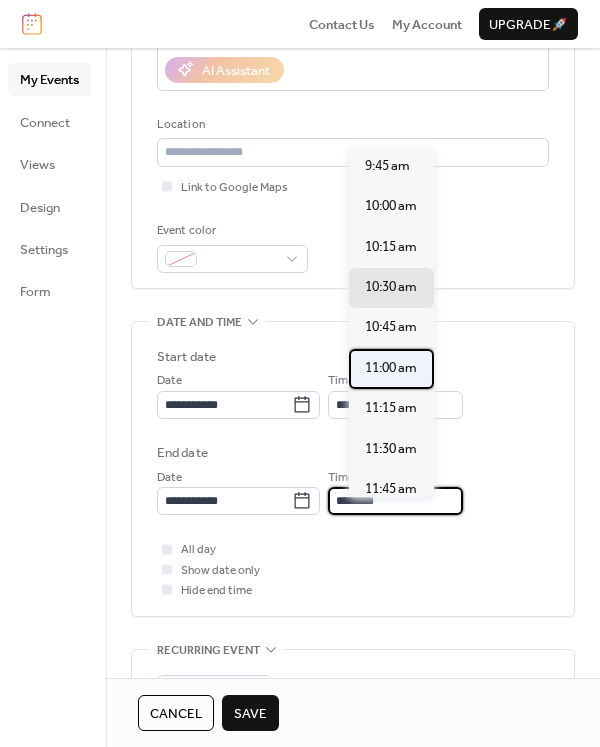 type on "********" 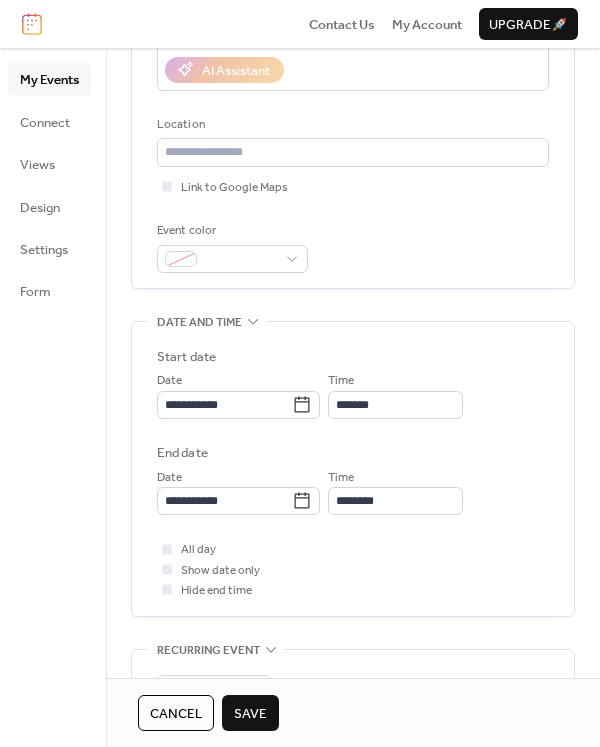 click on "Save" at bounding box center [250, 714] 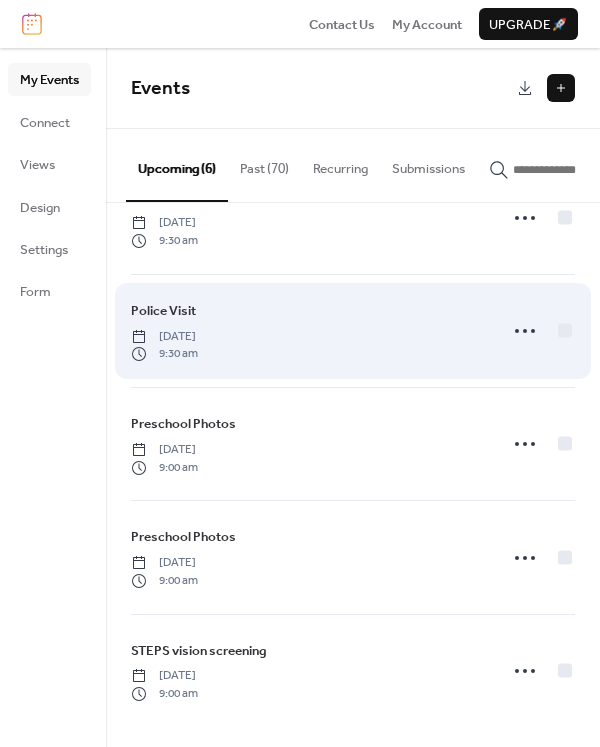 scroll, scrollTop: 0, scrollLeft: 0, axis: both 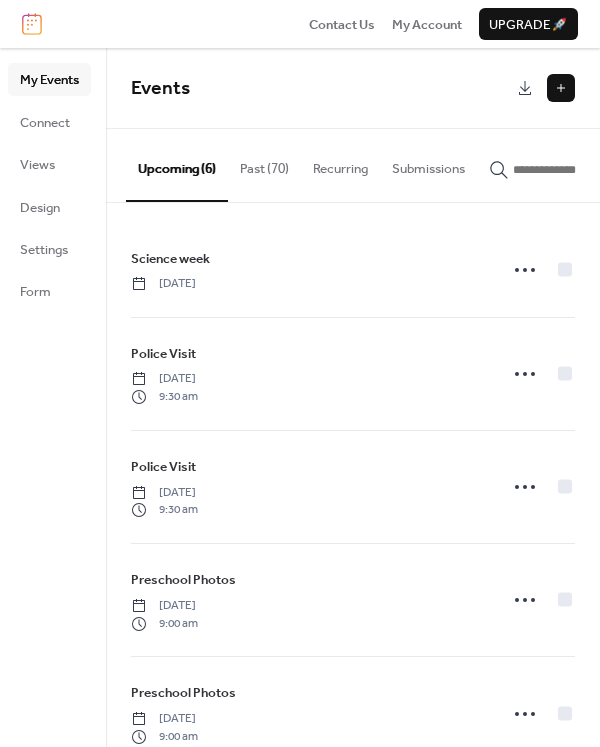click at bounding box center [561, 88] 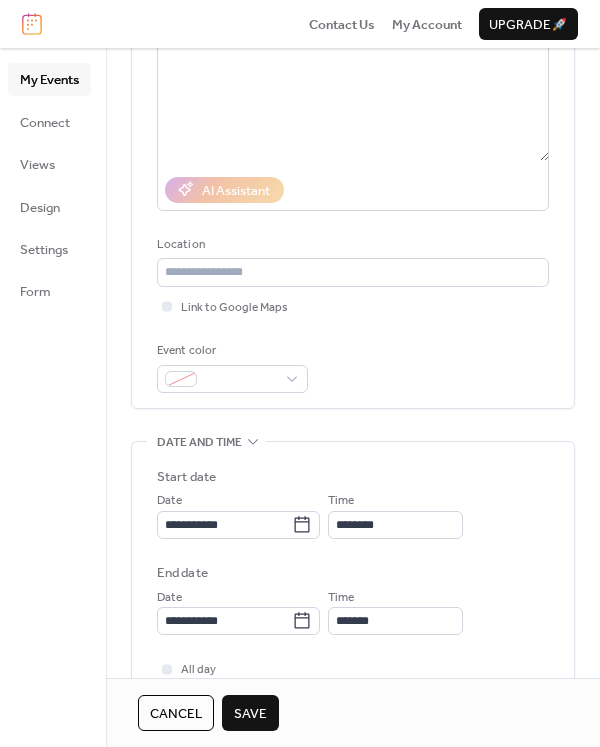 scroll, scrollTop: 300, scrollLeft: 0, axis: vertical 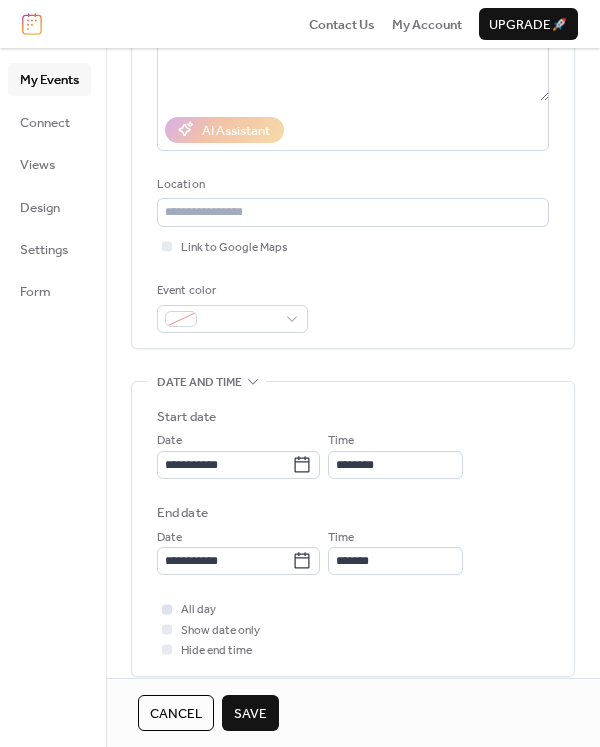 type on "**********" 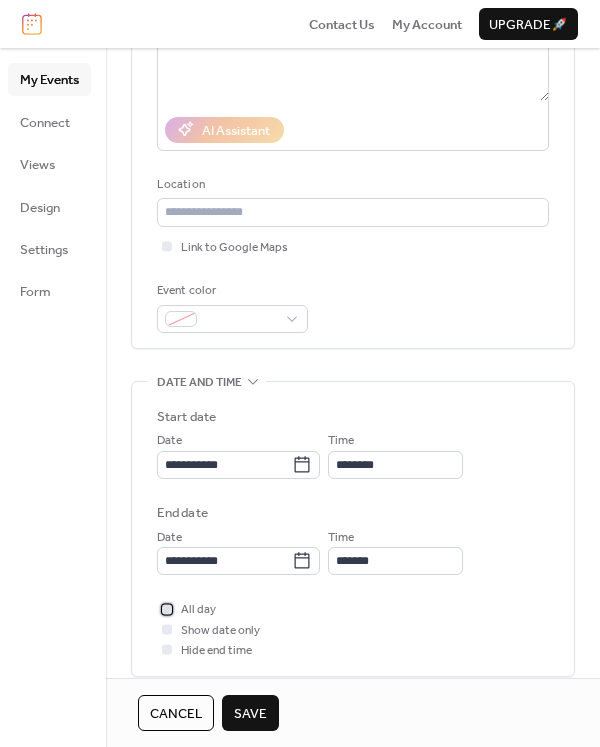 click at bounding box center [167, 609] 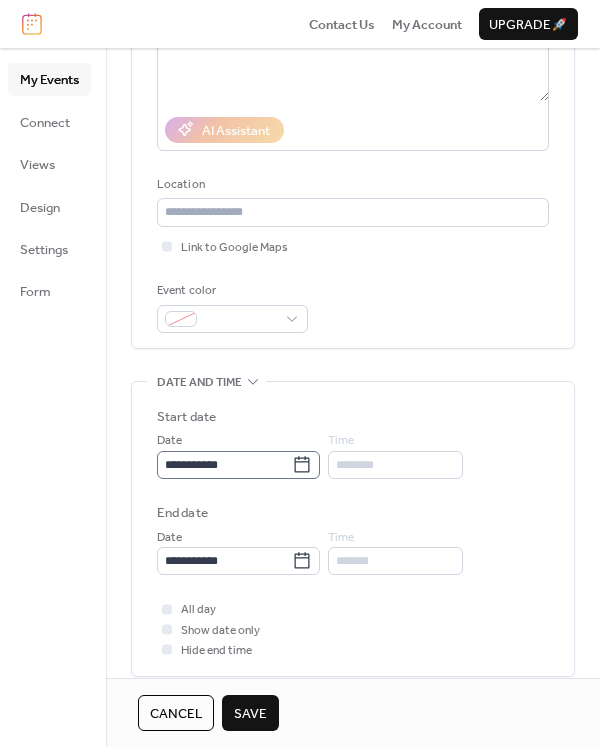 click 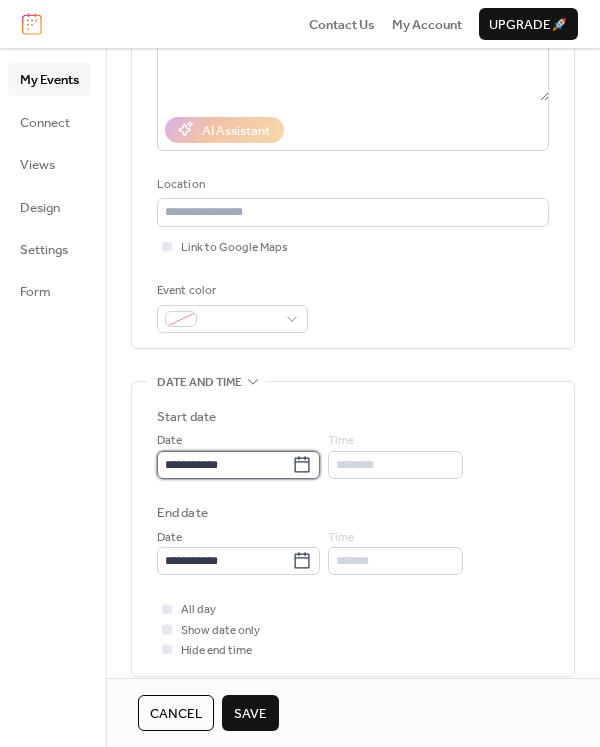 click on "**********" at bounding box center (224, 465) 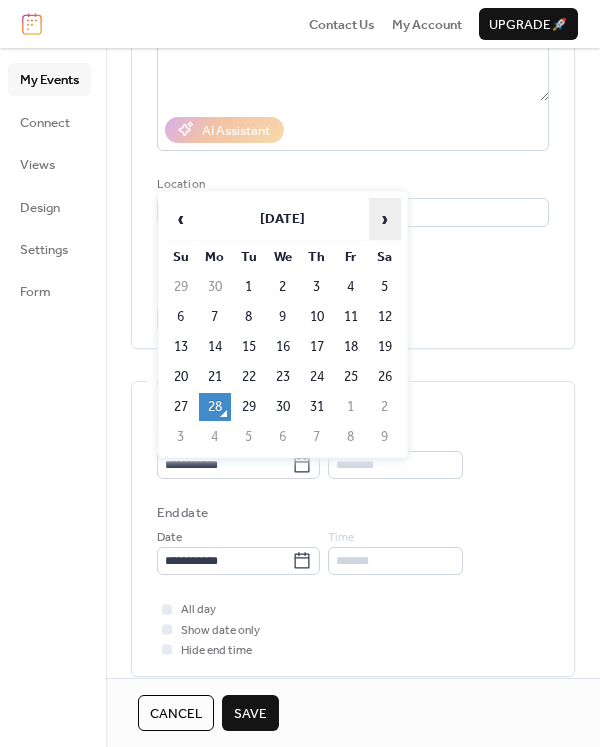 click on "›" at bounding box center [385, 219] 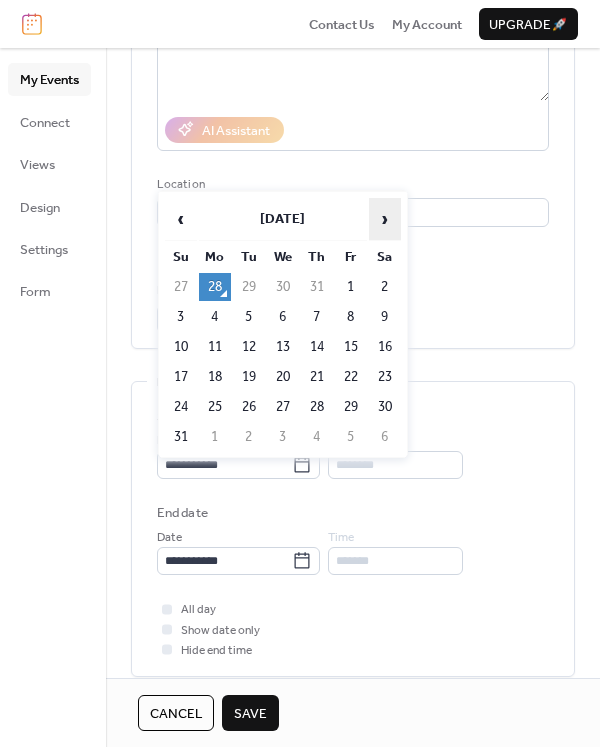 click on "›" at bounding box center [385, 219] 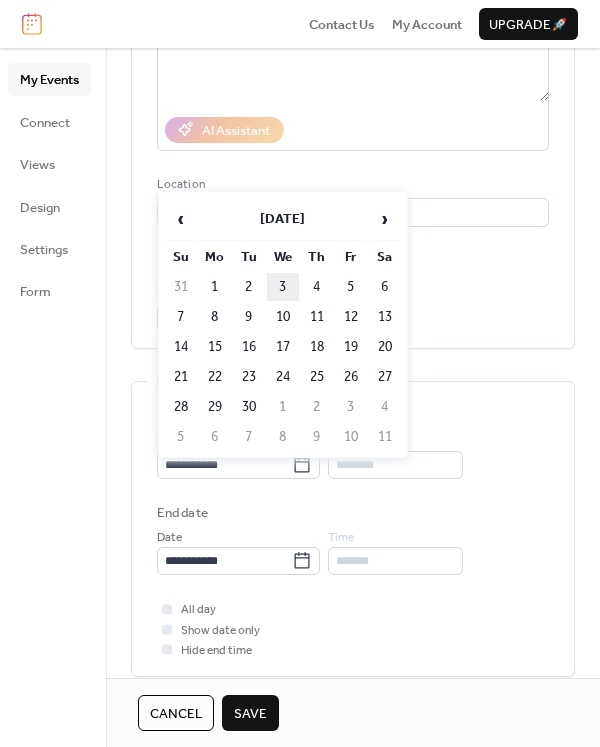 click on "3" at bounding box center [283, 287] 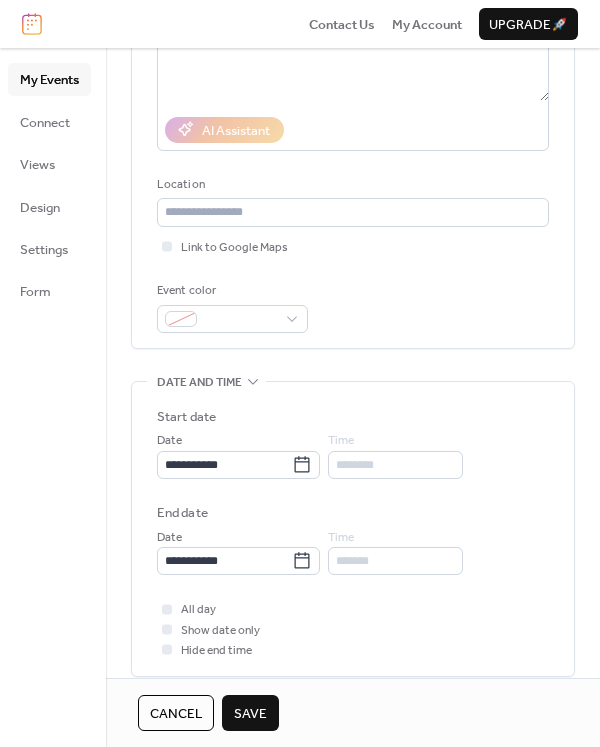 click on "Save" at bounding box center [250, 714] 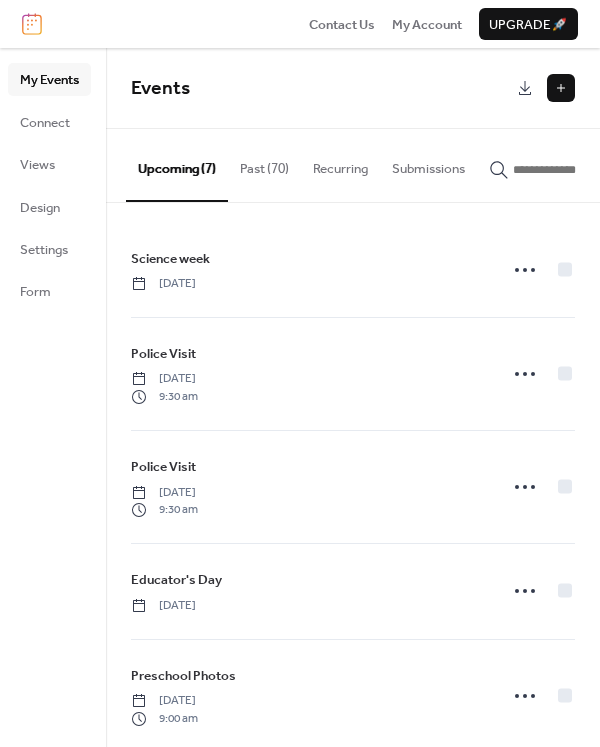 click at bounding box center [561, 88] 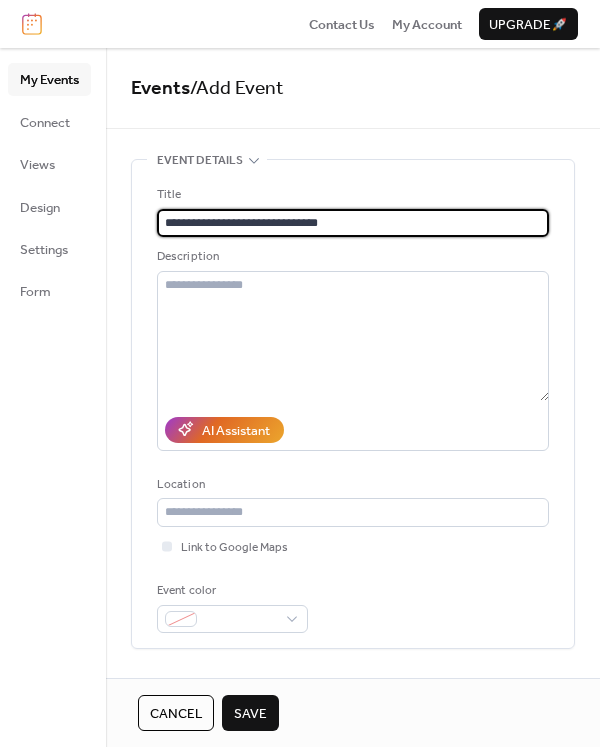 drag, startPoint x: 341, startPoint y: 233, endPoint x: 134, endPoint y: 226, distance: 207.11832 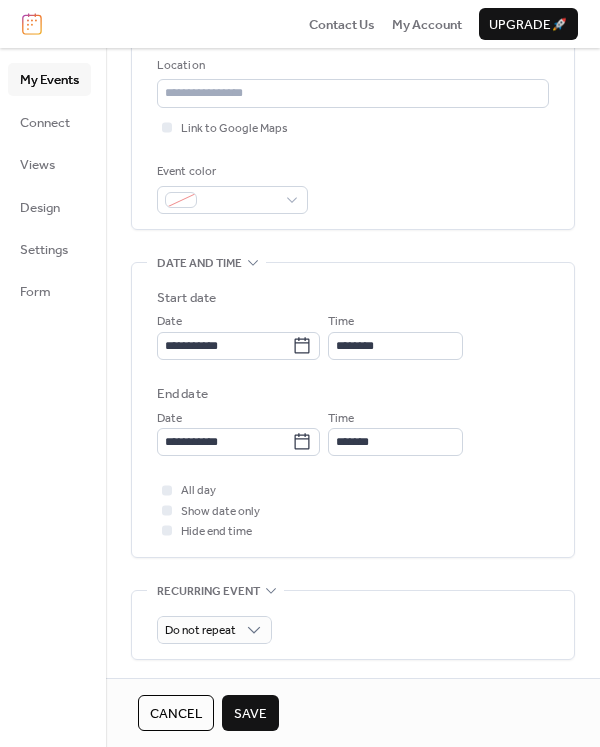 scroll, scrollTop: 420, scrollLeft: 0, axis: vertical 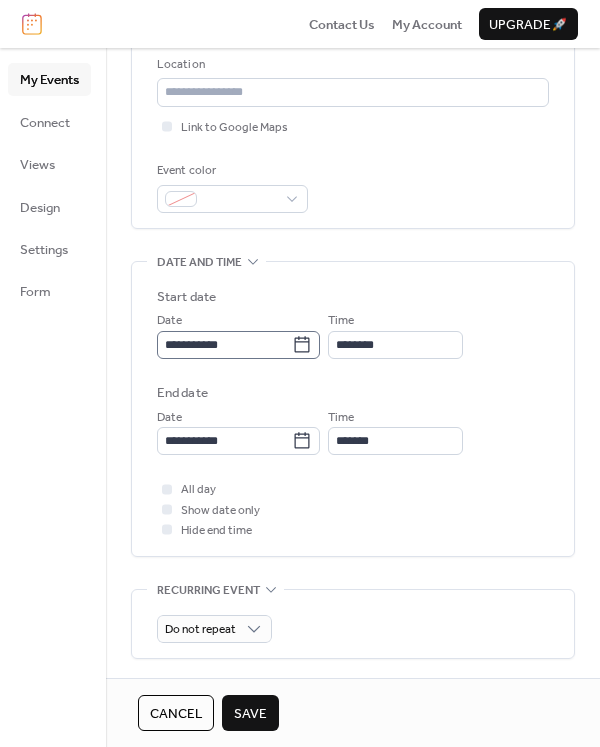 type on "**********" 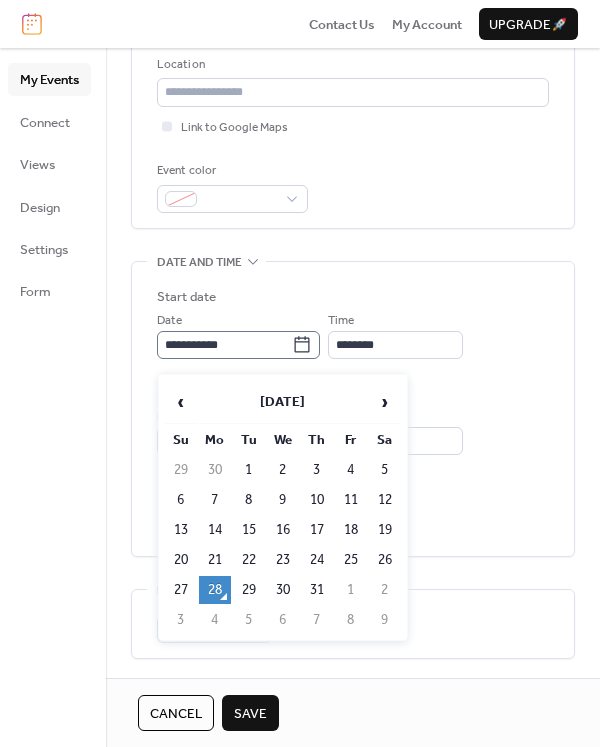 click 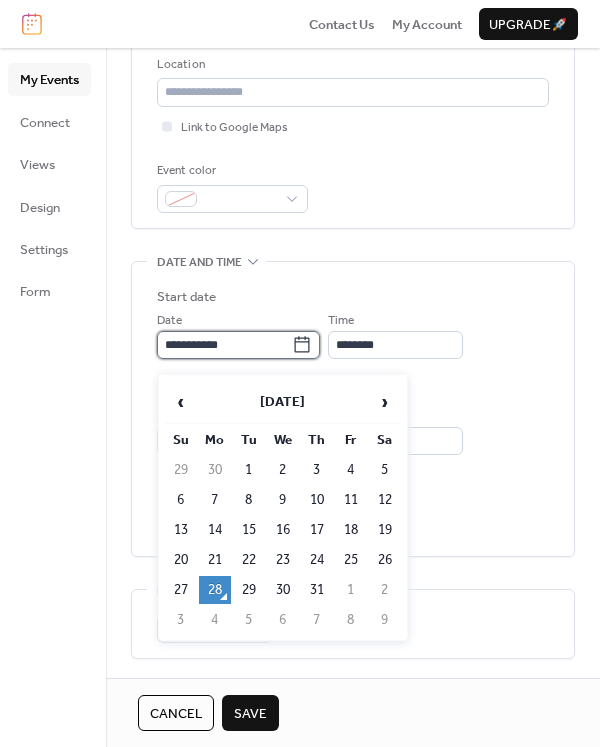 click on "**********" at bounding box center [224, 345] 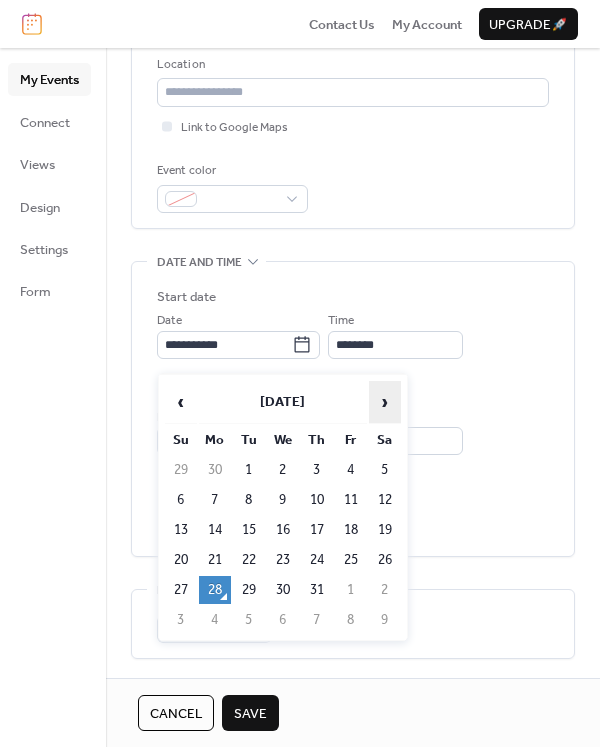 click on "›" at bounding box center (385, 402) 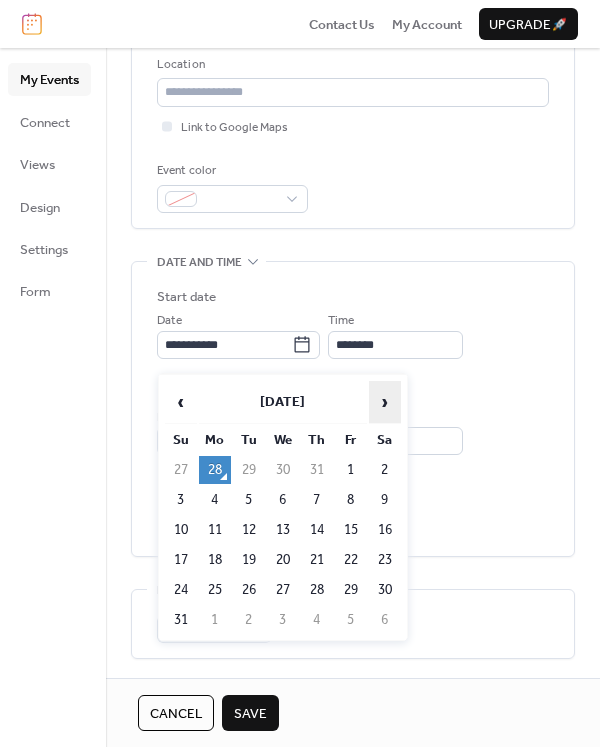 click on "›" at bounding box center [385, 402] 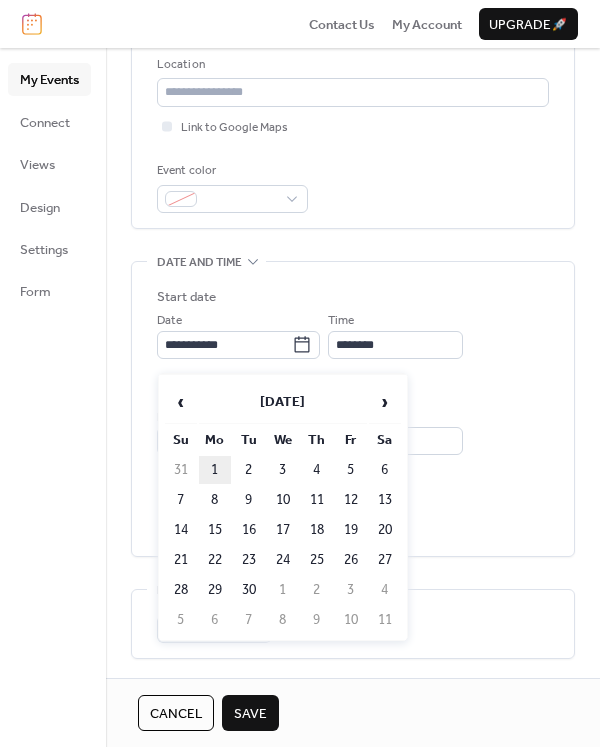 click on "1" at bounding box center [215, 470] 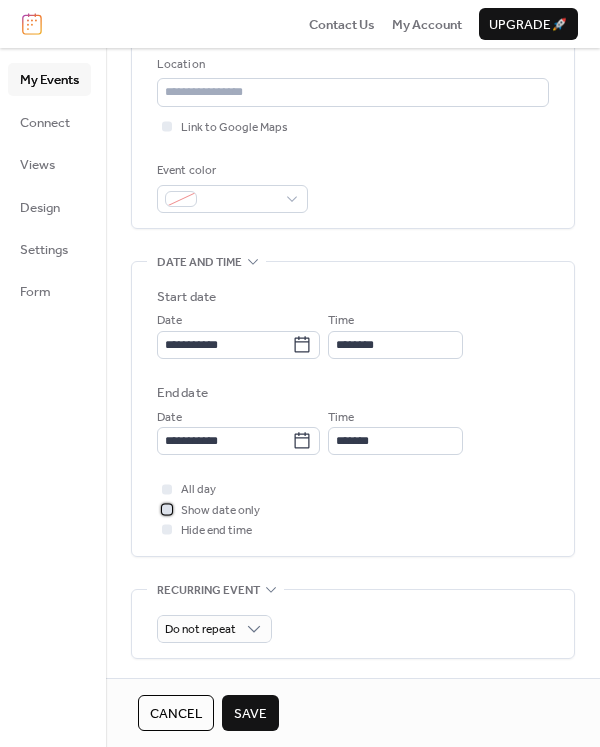 click at bounding box center (167, 509) 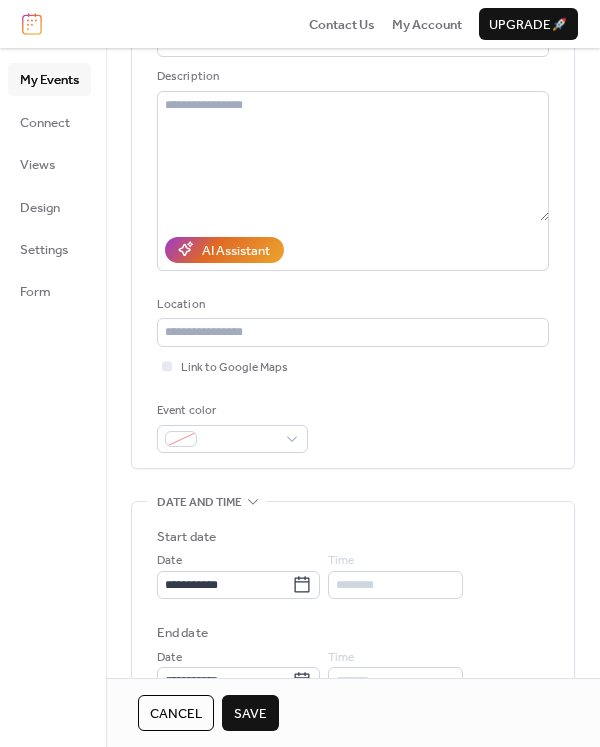scroll, scrollTop: 0, scrollLeft: 0, axis: both 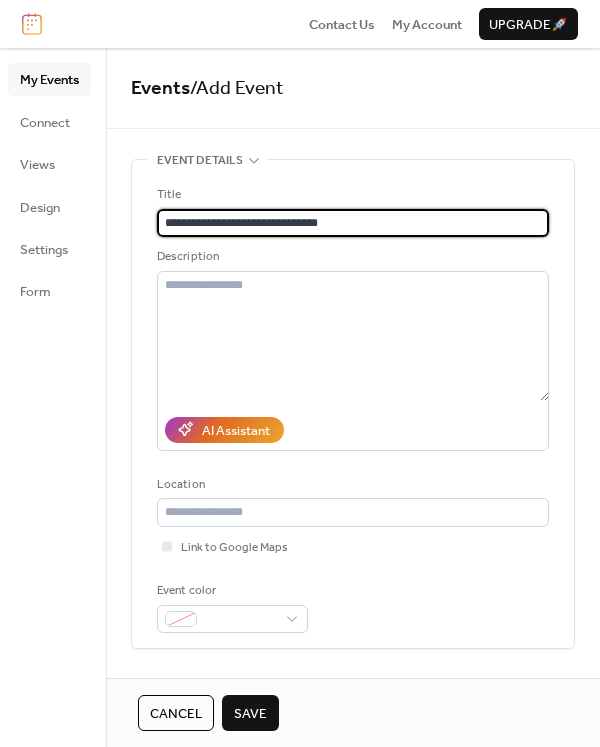 drag, startPoint x: 344, startPoint y: 228, endPoint x: 148, endPoint y: 219, distance: 196.20653 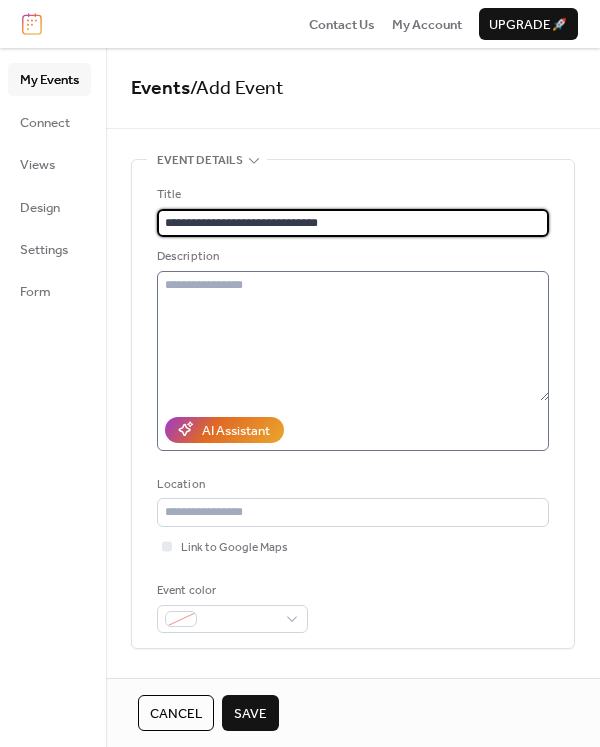 scroll, scrollTop: 180, scrollLeft: 0, axis: vertical 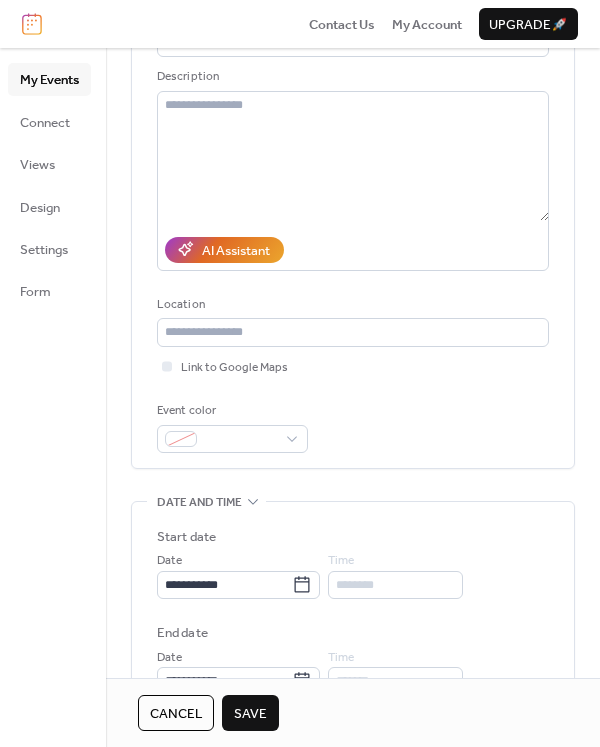 click on "Save" at bounding box center (250, 714) 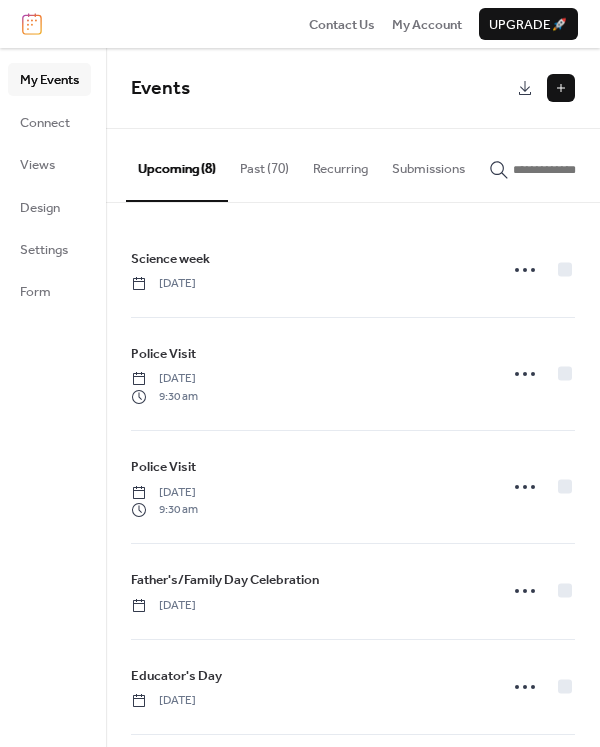 click at bounding box center (561, 88) 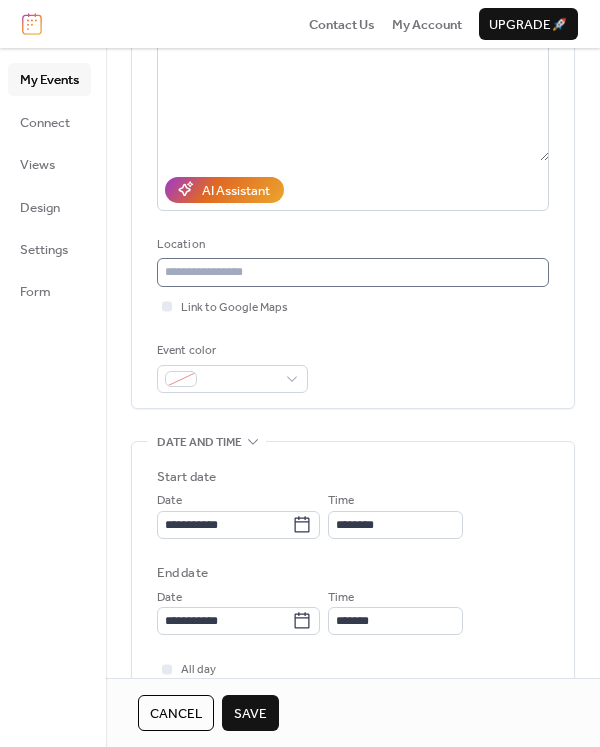 scroll, scrollTop: 480, scrollLeft: 0, axis: vertical 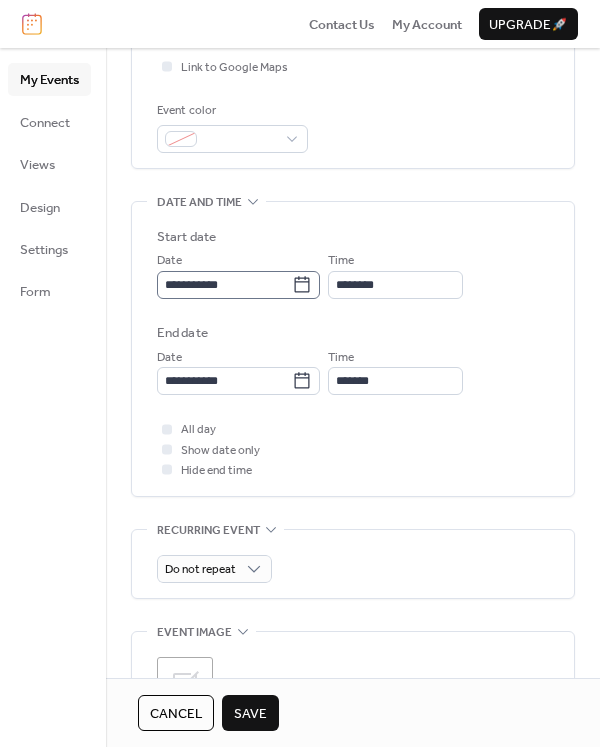 type on "**********" 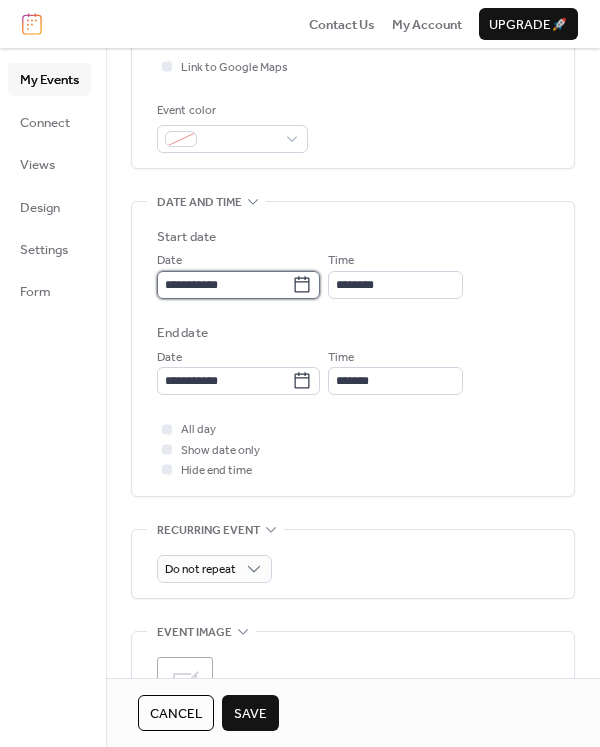 click on "**********" at bounding box center [224, 285] 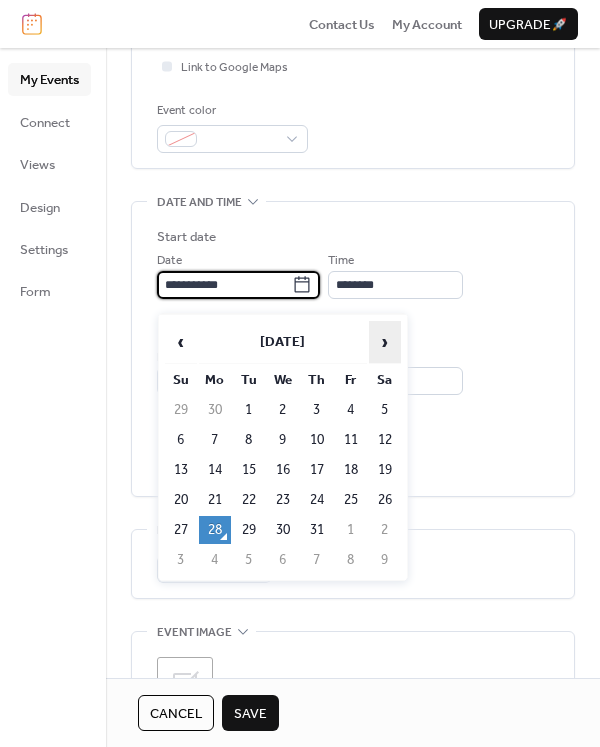click on "›" at bounding box center (385, 342) 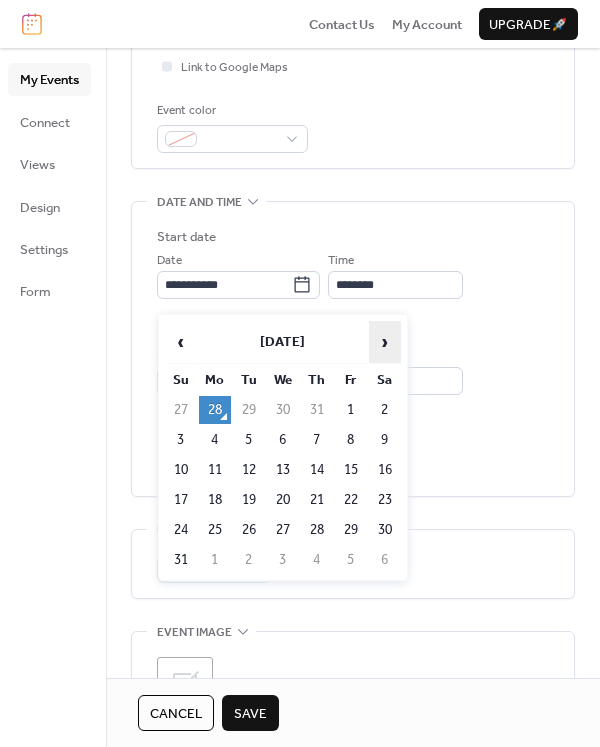 click on "›" at bounding box center [385, 342] 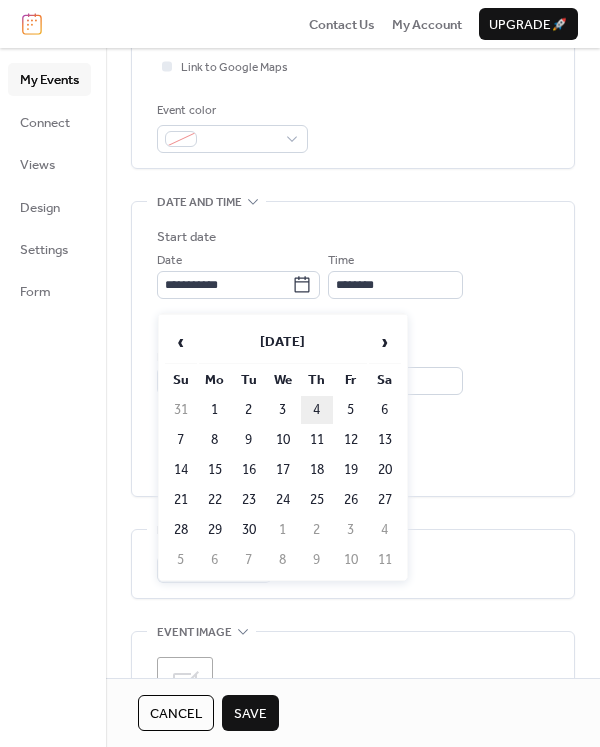 click on "4" at bounding box center [317, 410] 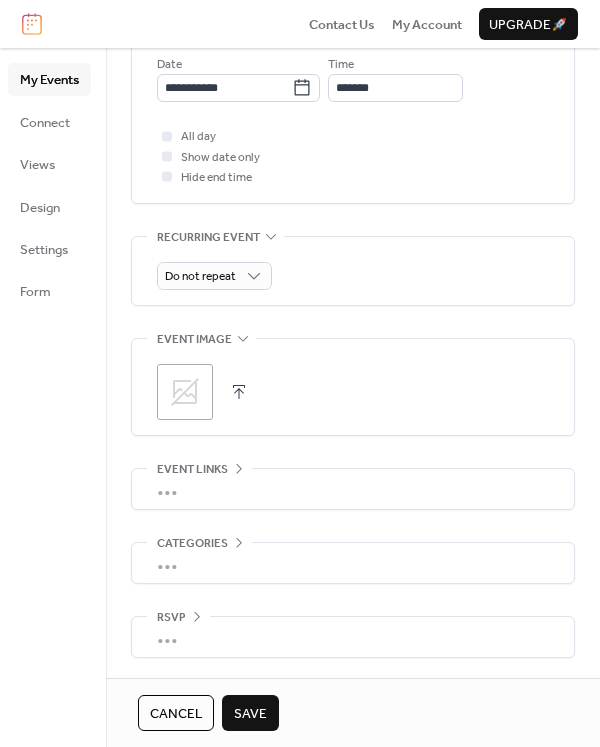 scroll, scrollTop: 785, scrollLeft: 0, axis: vertical 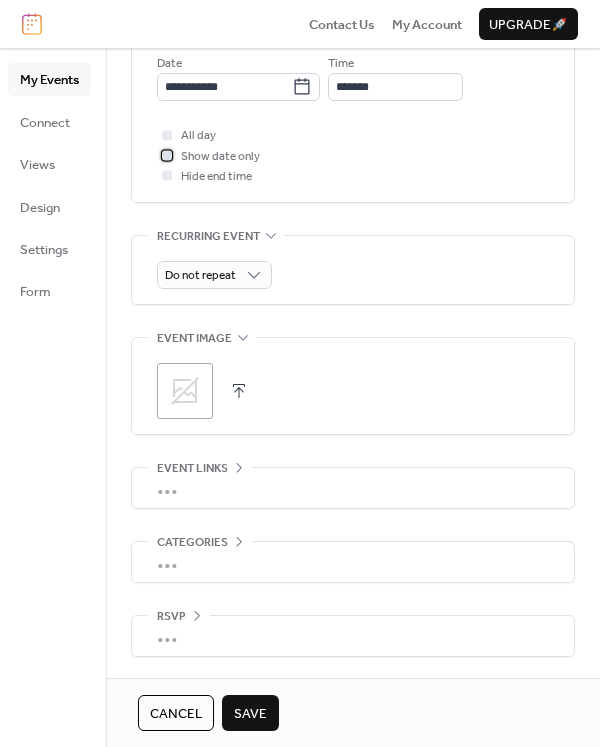 click at bounding box center [167, 155] 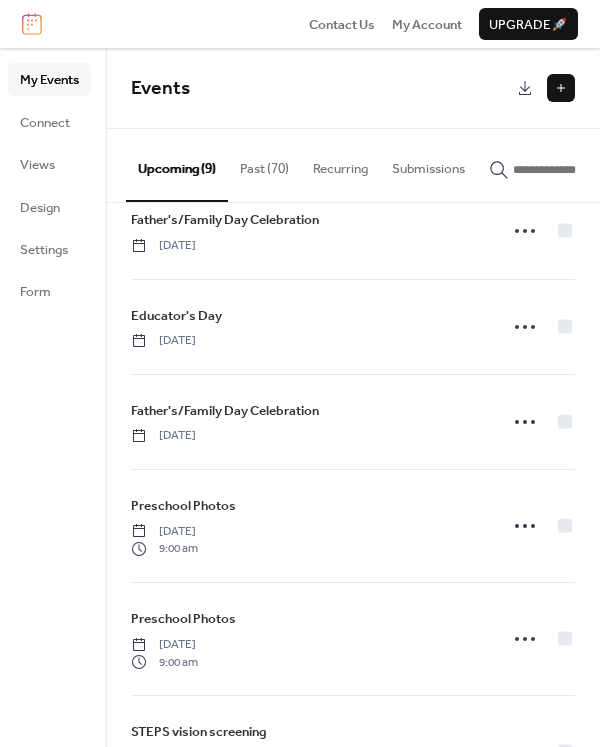 scroll, scrollTop: 459, scrollLeft: 0, axis: vertical 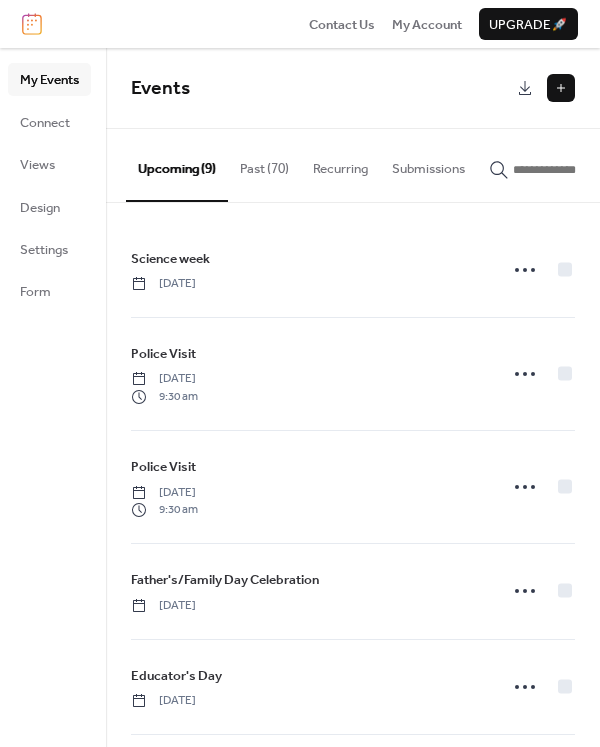 click at bounding box center (561, 88) 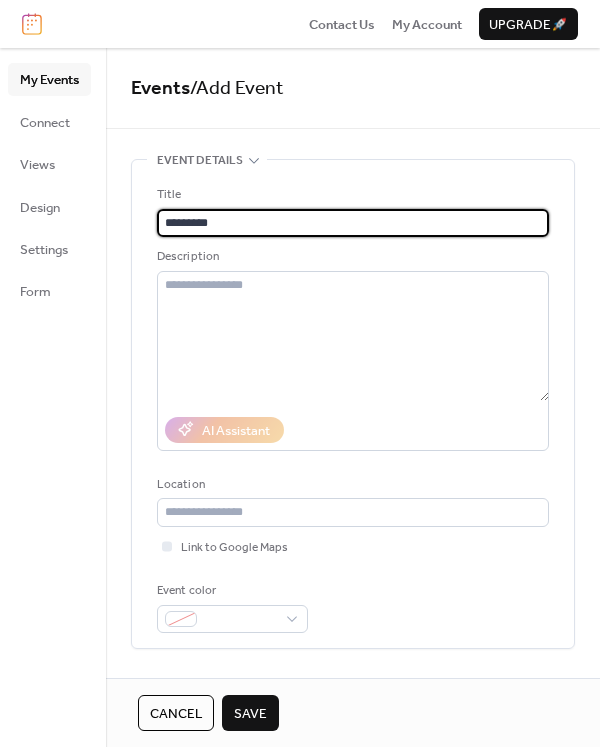 type on "*********" 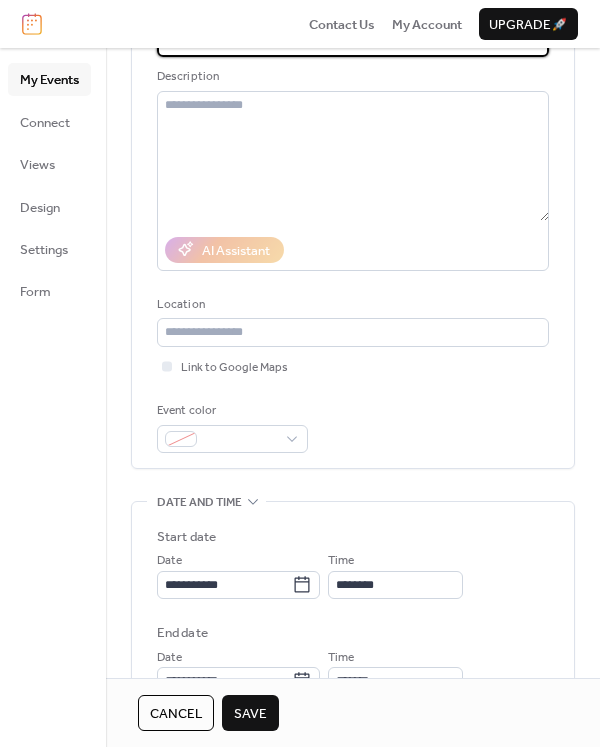 scroll, scrollTop: 300, scrollLeft: 0, axis: vertical 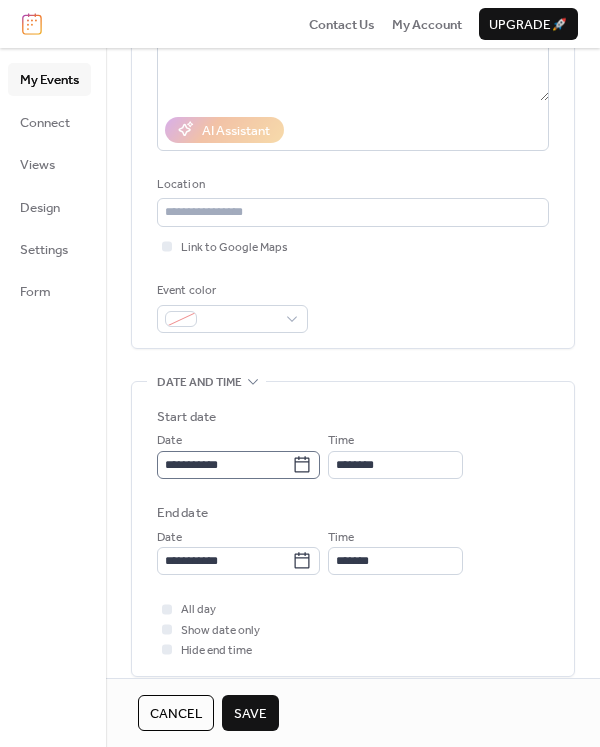 click 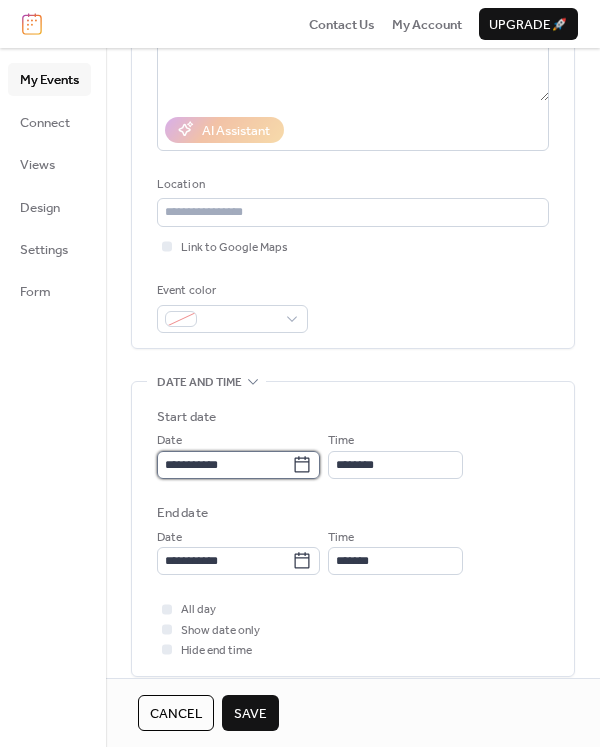 click on "**********" at bounding box center [224, 465] 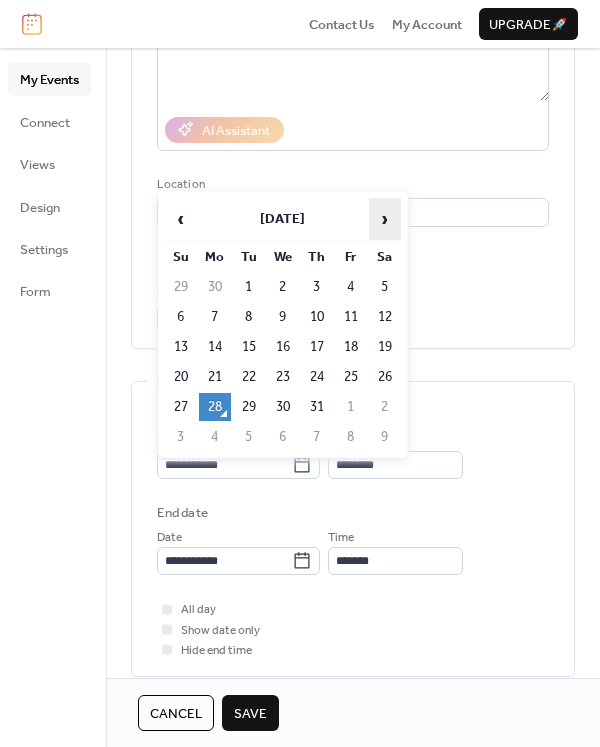 click on "›" at bounding box center [385, 219] 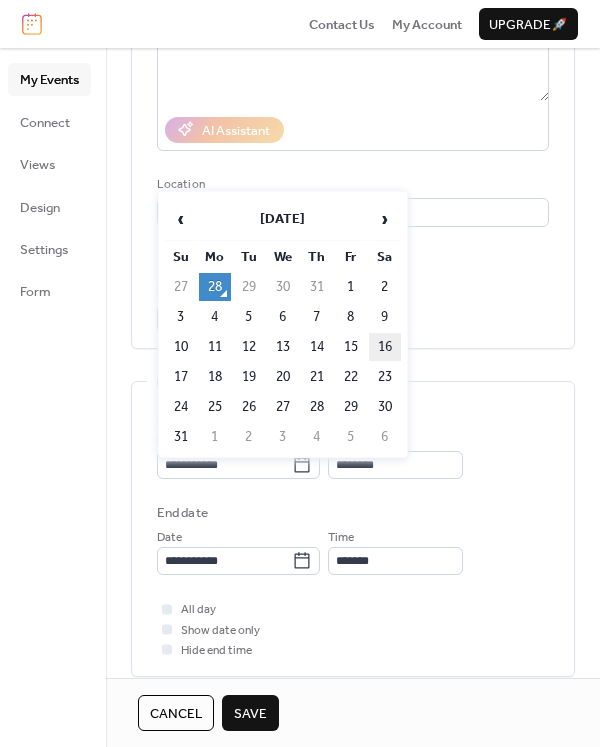click on "16" at bounding box center (385, 347) 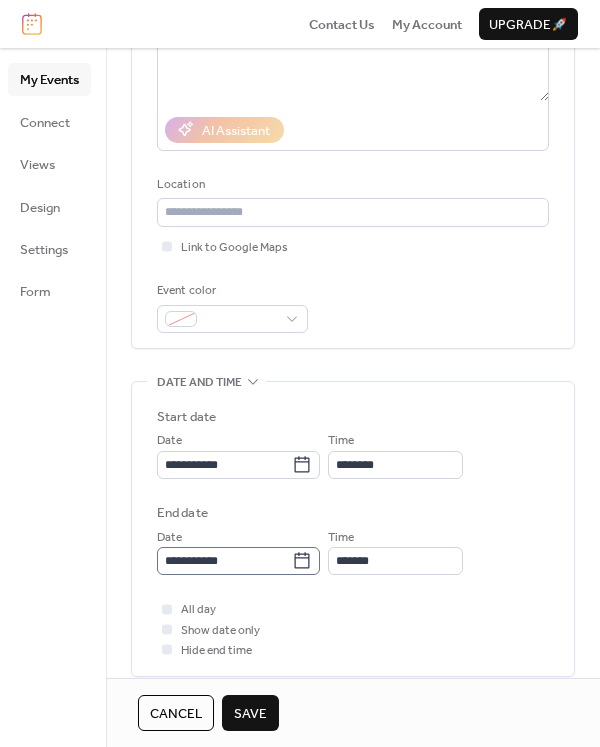 click 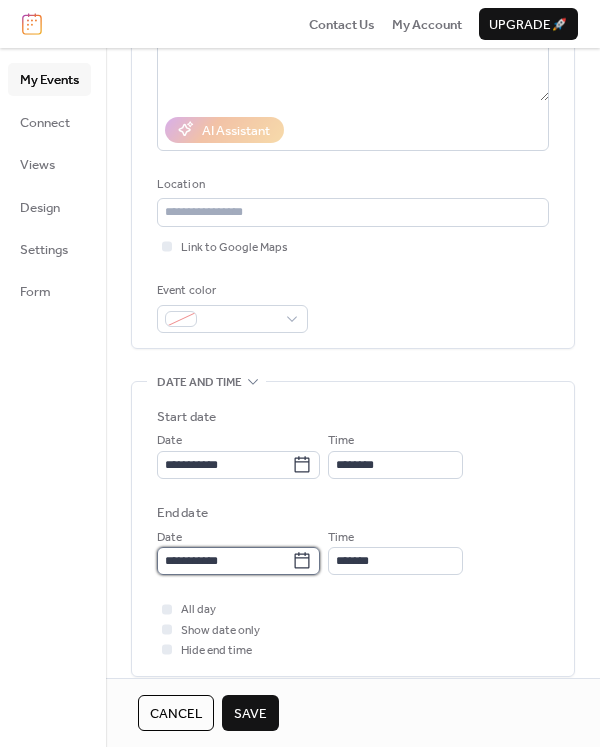 click on "**********" at bounding box center (224, 561) 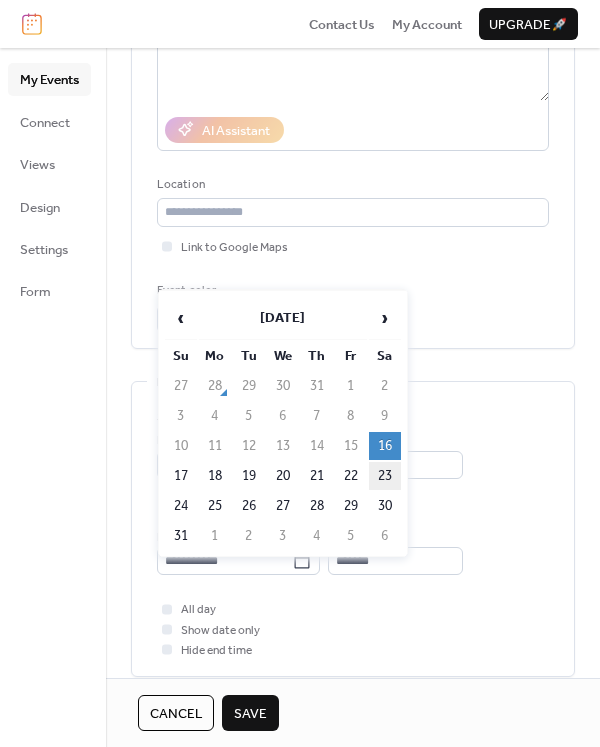 click on "23" at bounding box center (385, 476) 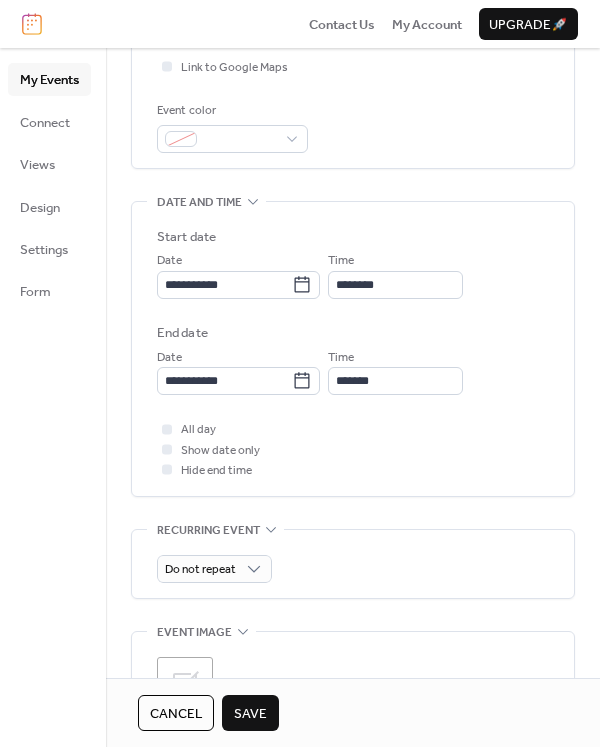 scroll, scrollTop: 540, scrollLeft: 0, axis: vertical 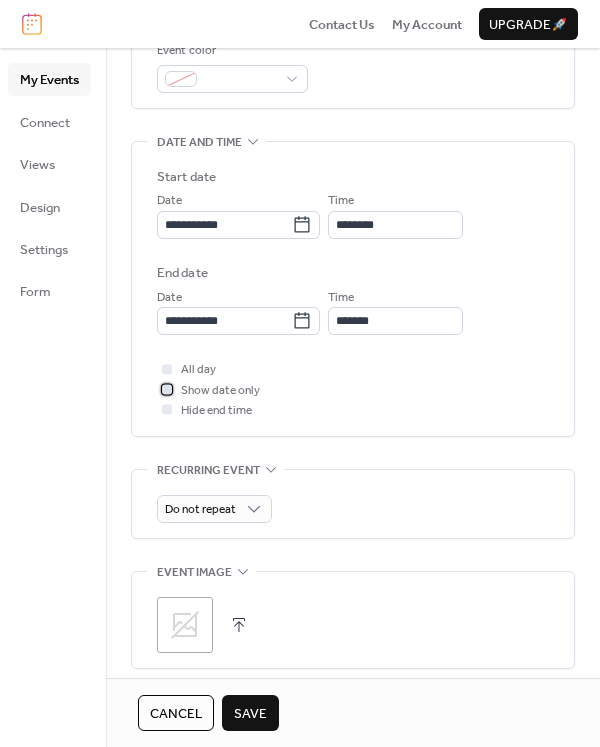 click at bounding box center (167, 389) 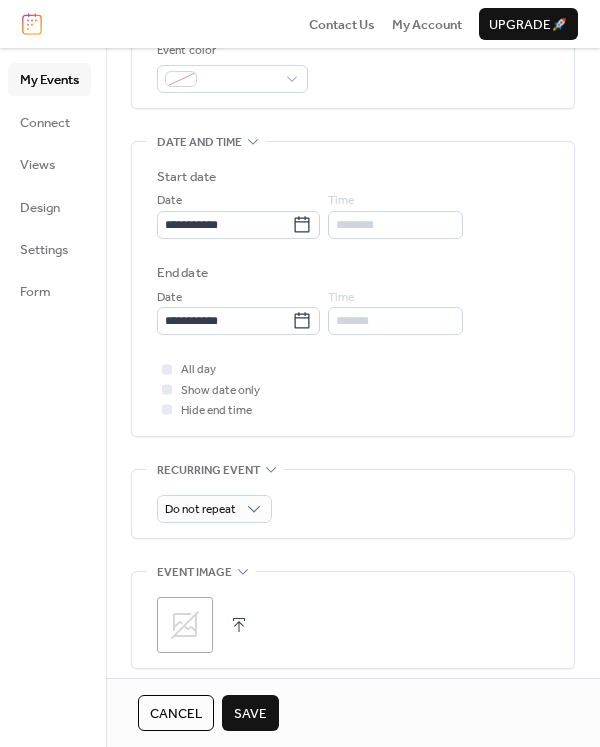click on "Save" at bounding box center (250, 714) 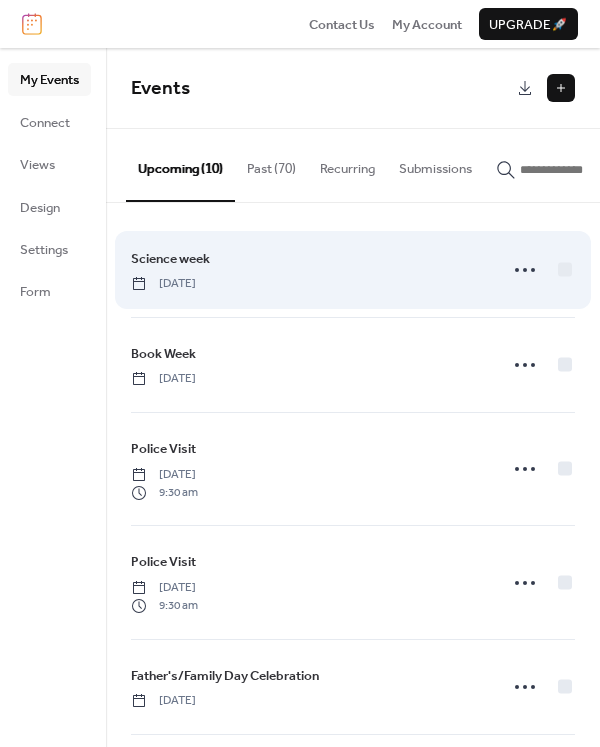 click on "[DATE]" at bounding box center (163, 284) 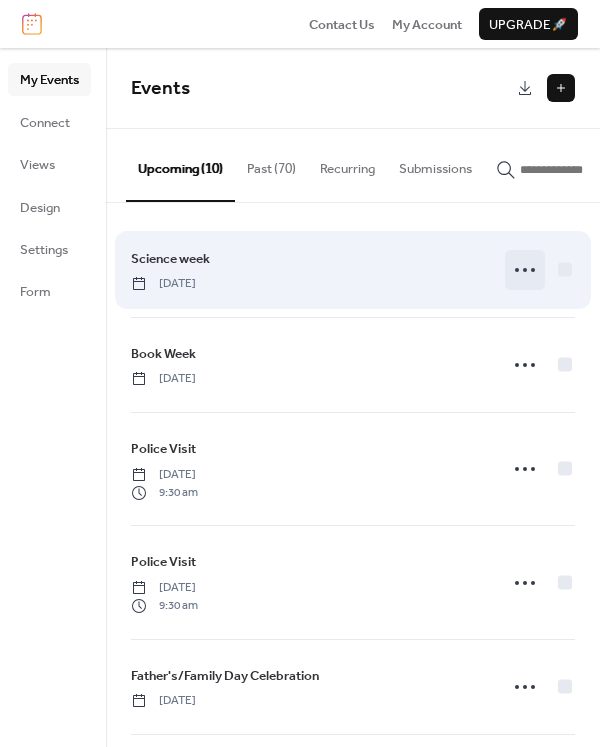 click 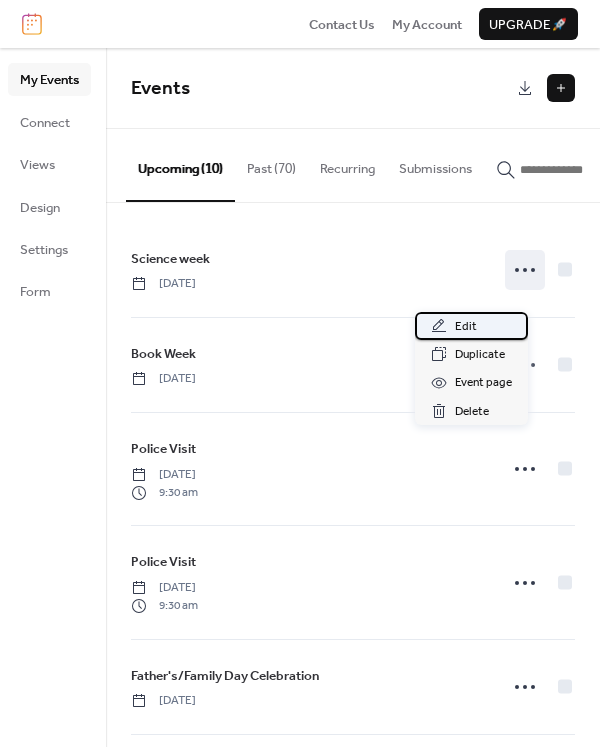click on "Edit" at bounding box center (471, 326) 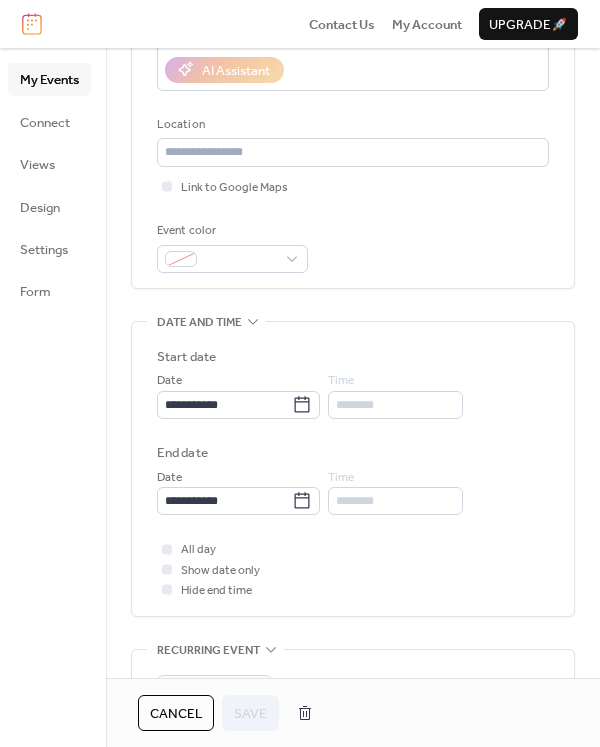 scroll, scrollTop: 480, scrollLeft: 0, axis: vertical 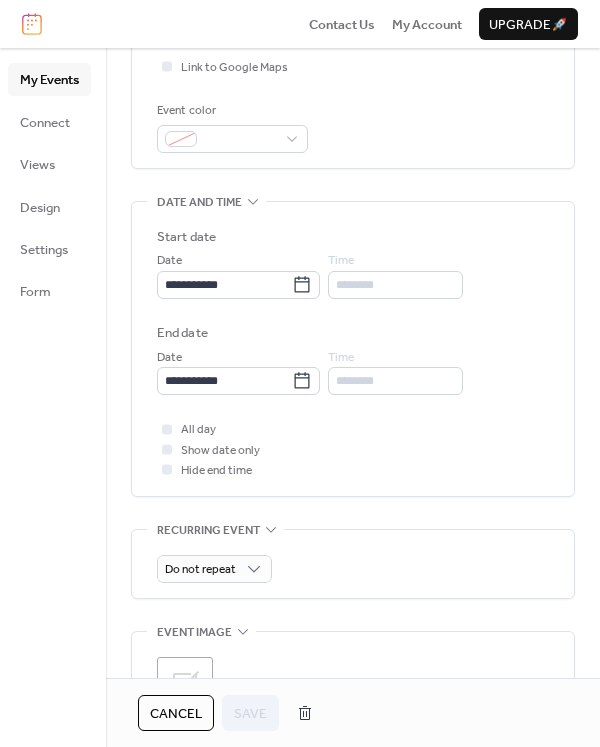 click at bounding box center (167, 449) 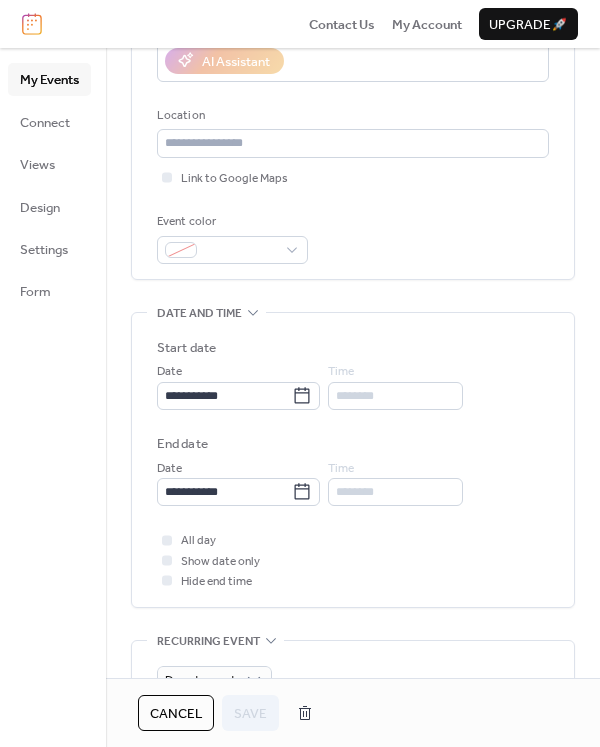 scroll, scrollTop: 365, scrollLeft: 0, axis: vertical 